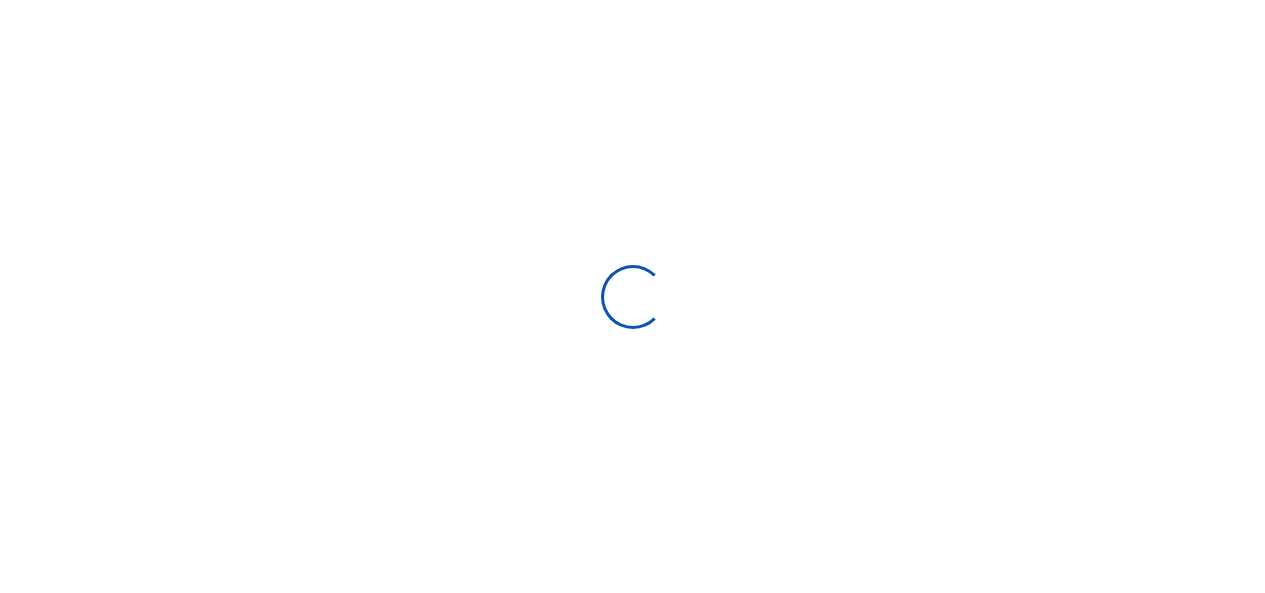 scroll, scrollTop: 0, scrollLeft: 0, axis: both 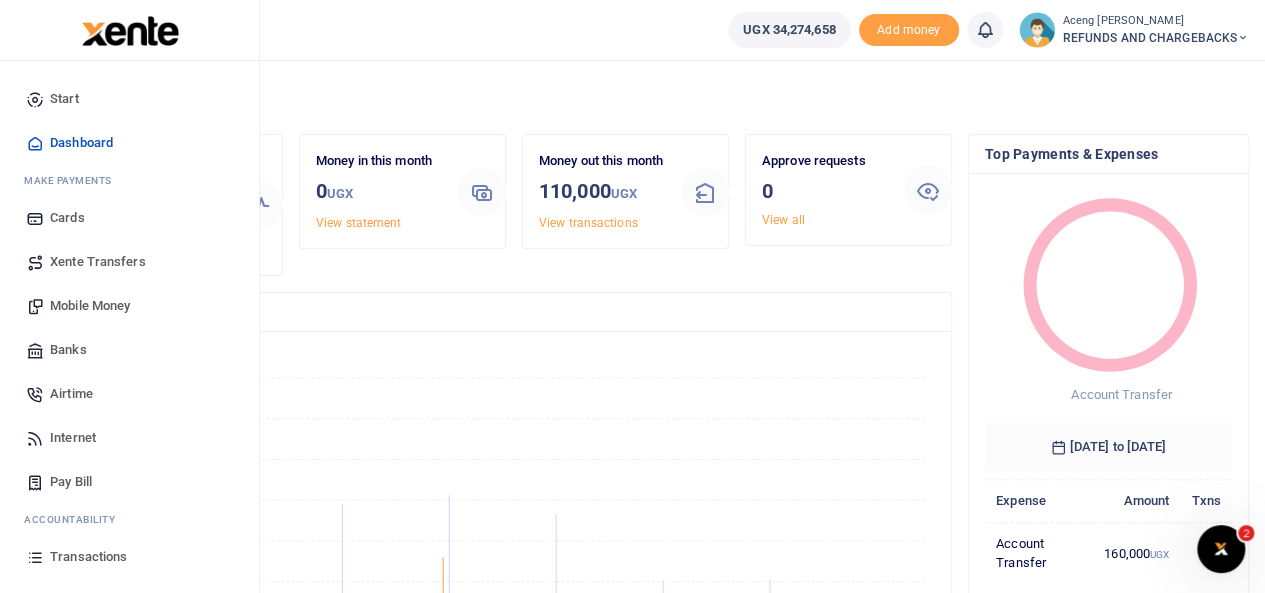 click on "Xente Transfers" at bounding box center (98, 262) 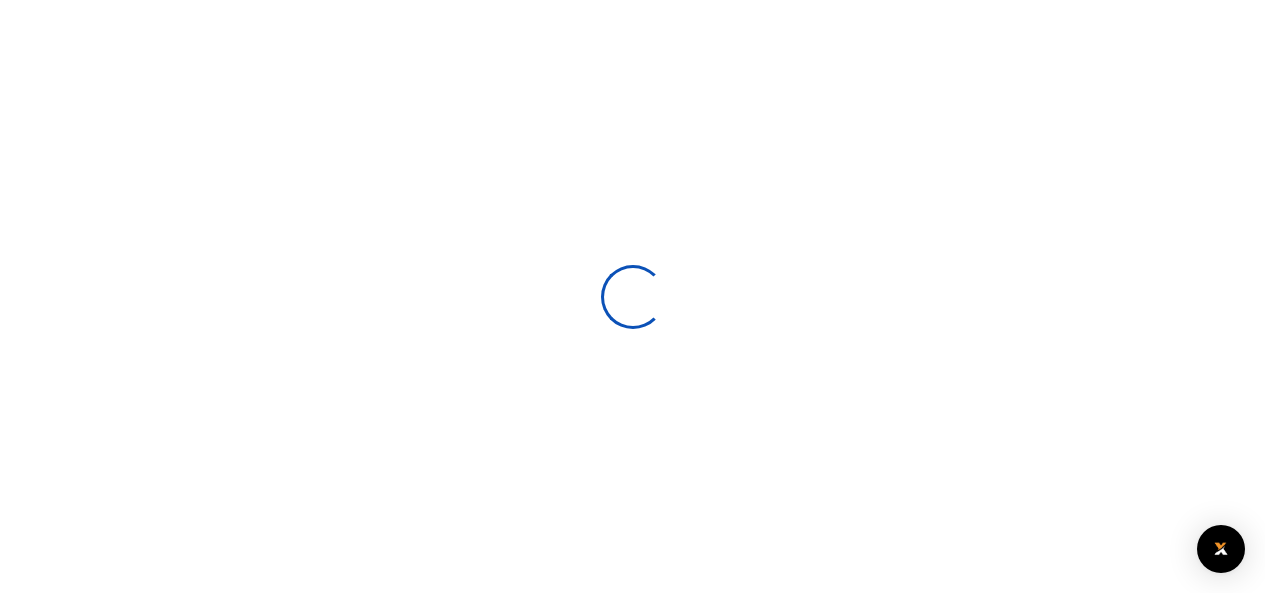 select 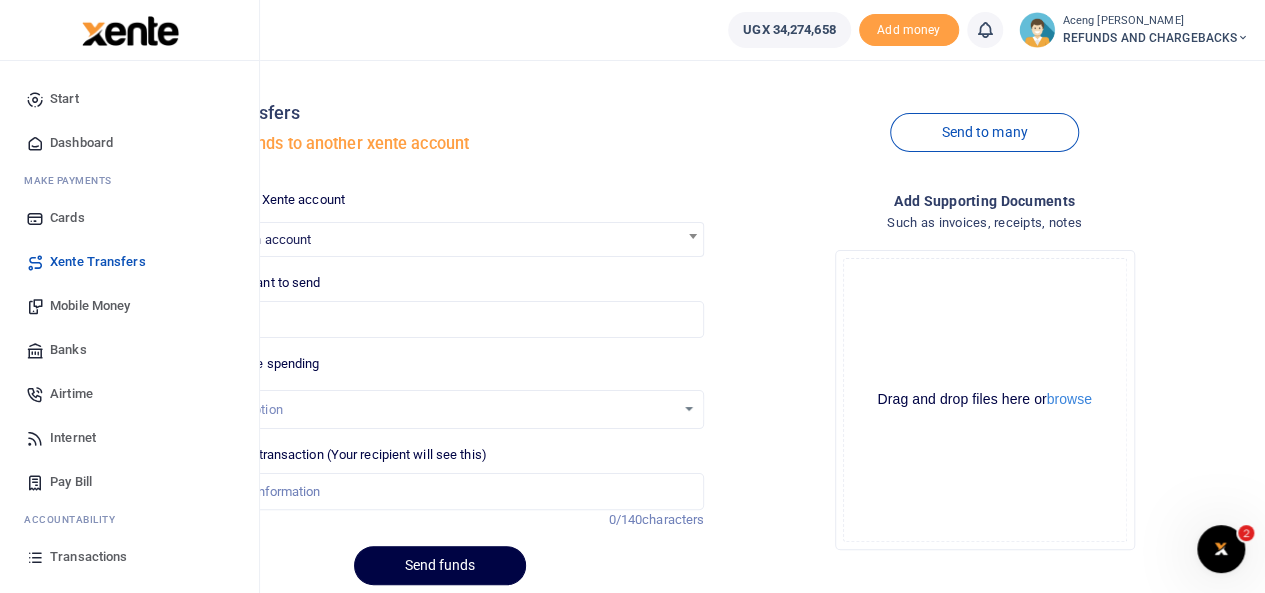 scroll, scrollTop: 0, scrollLeft: 0, axis: both 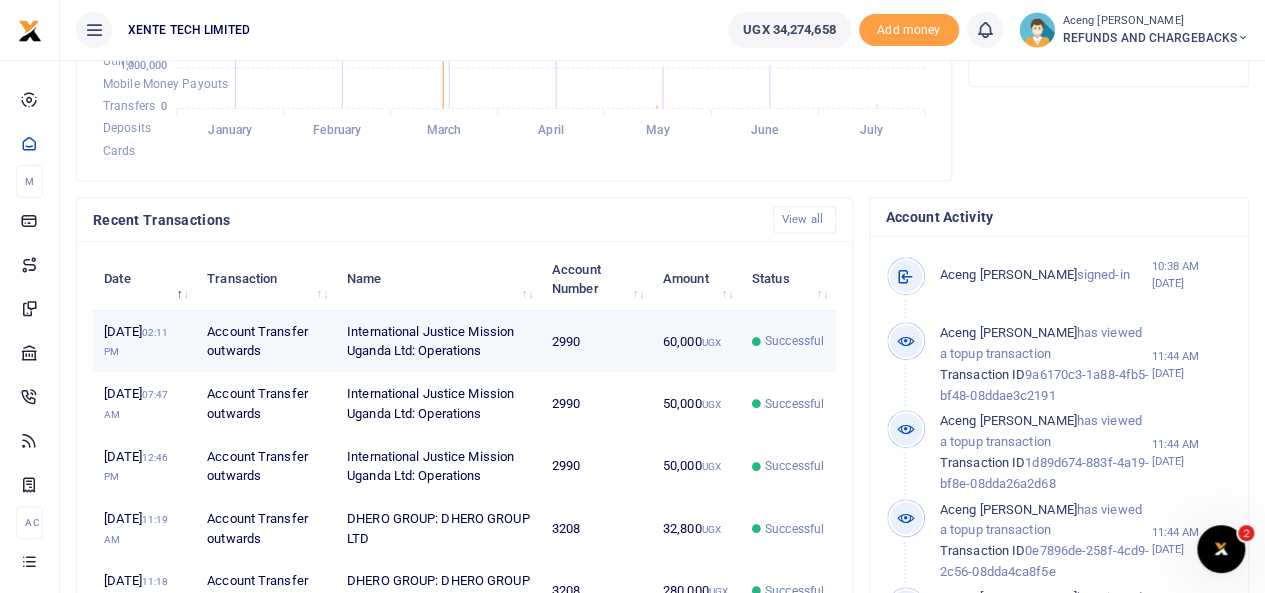 click on "9th Jul 2025  02:11 PM" at bounding box center [144, 342] 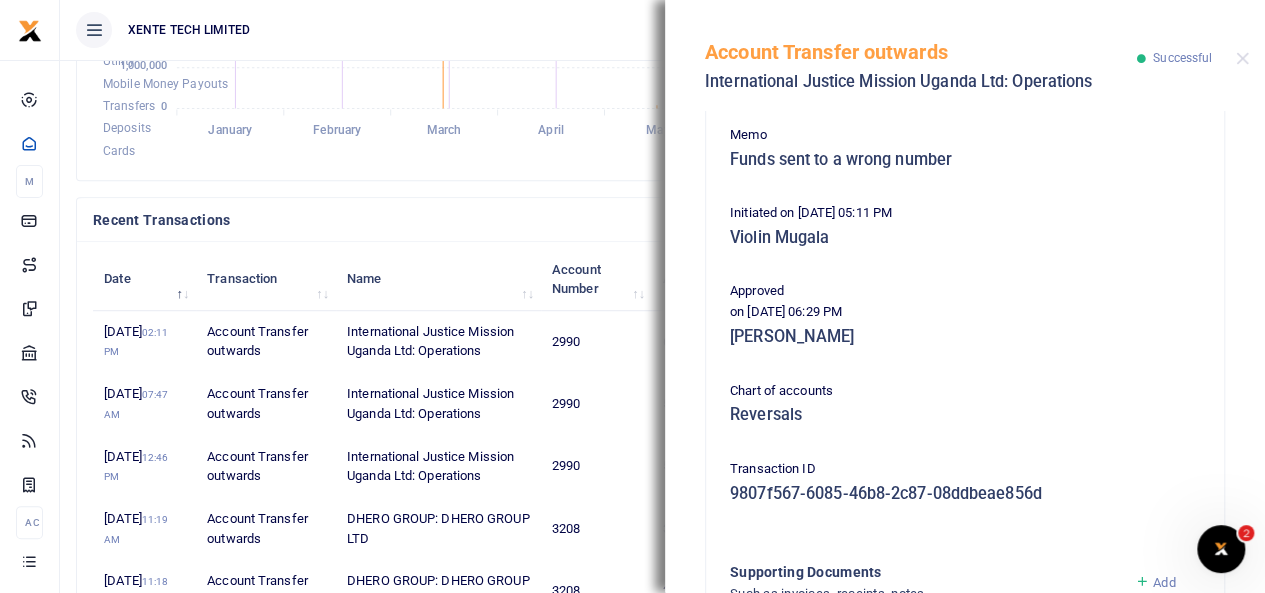 scroll, scrollTop: 176, scrollLeft: 0, axis: vertical 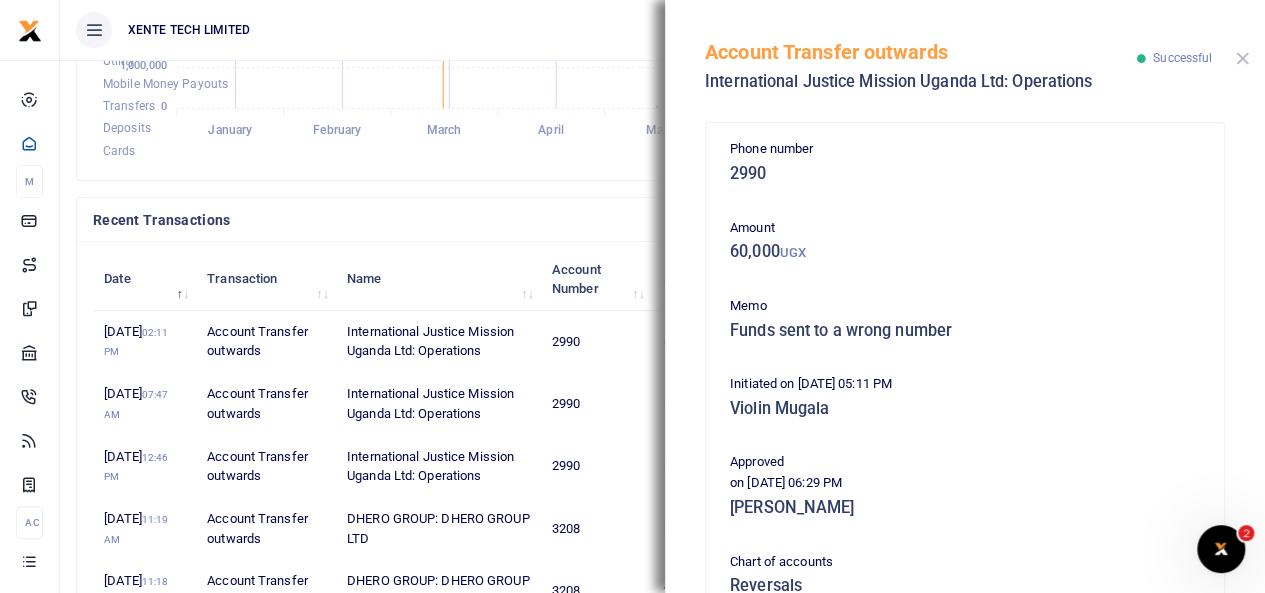 click at bounding box center (1242, 58) 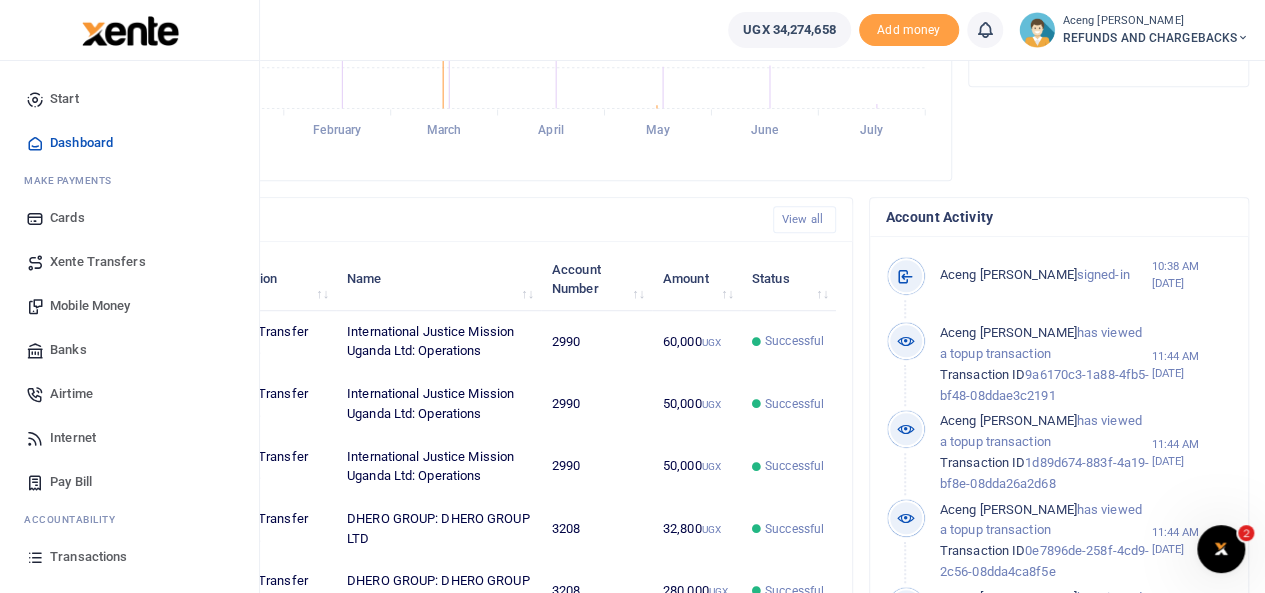 click on "Xente Transfers" at bounding box center (98, 262) 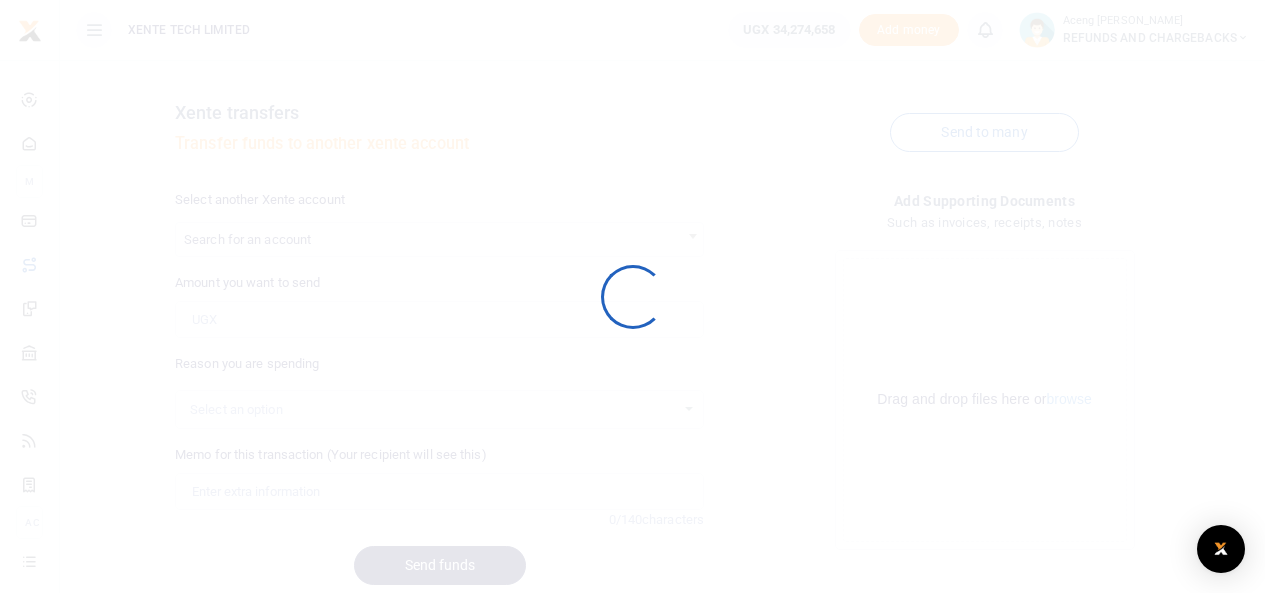 scroll, scrollTop: 0, scrollLeft: 0, axis: both 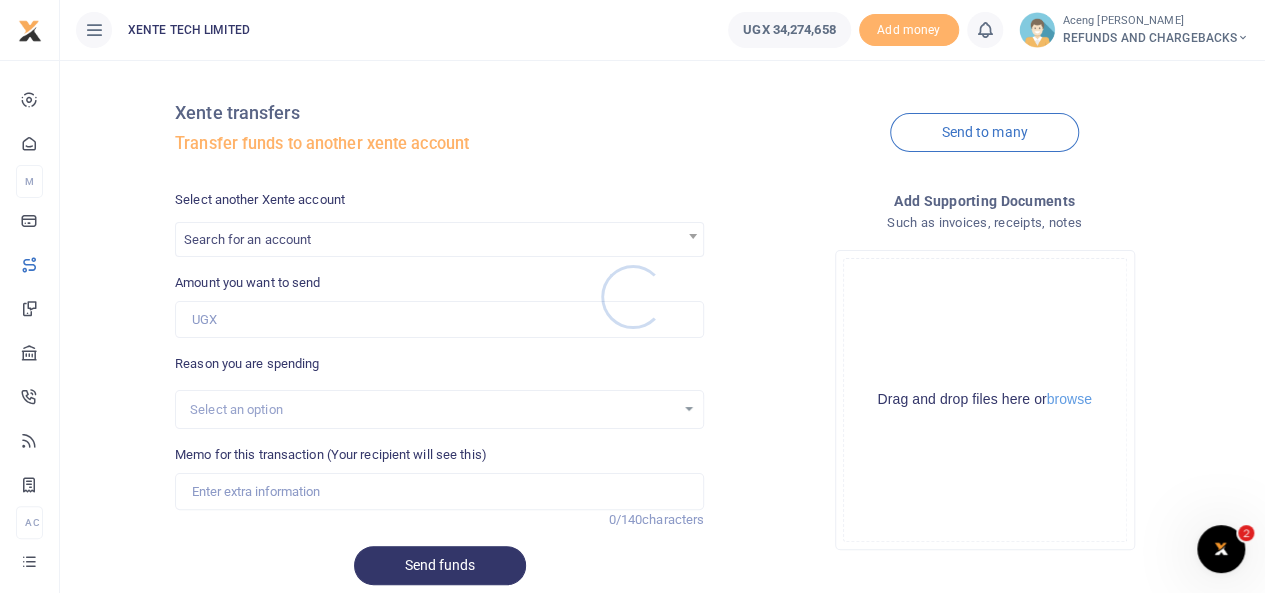 click at bounding box center [632, 296] 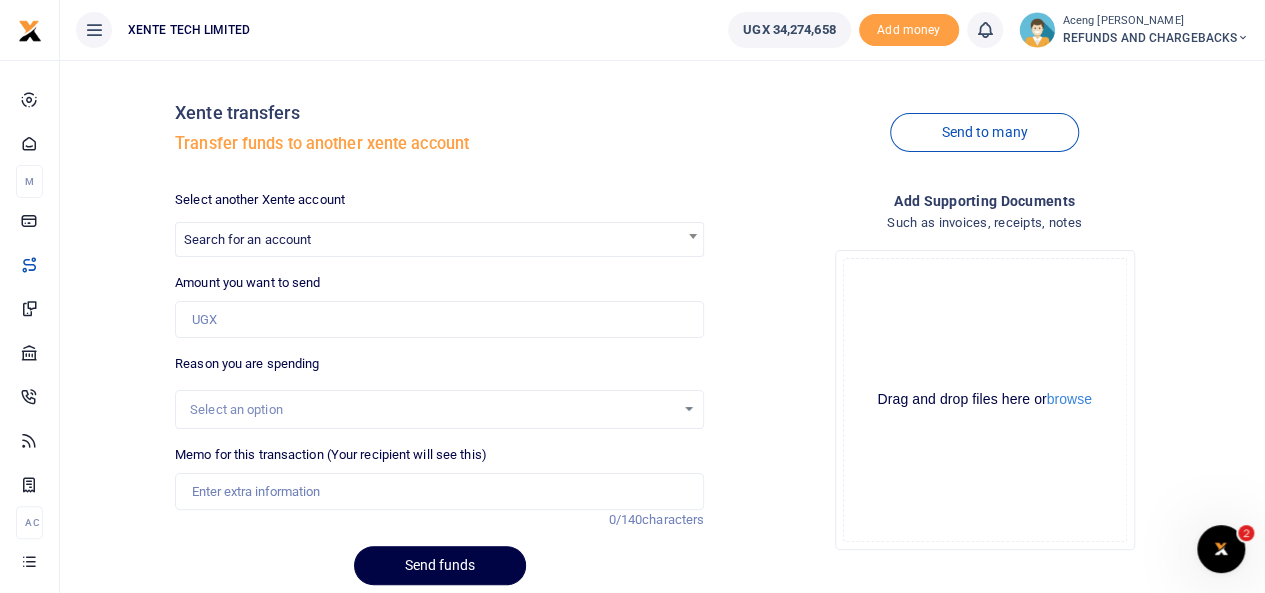 click on "Search for an account" at bounding box center (247, 239) 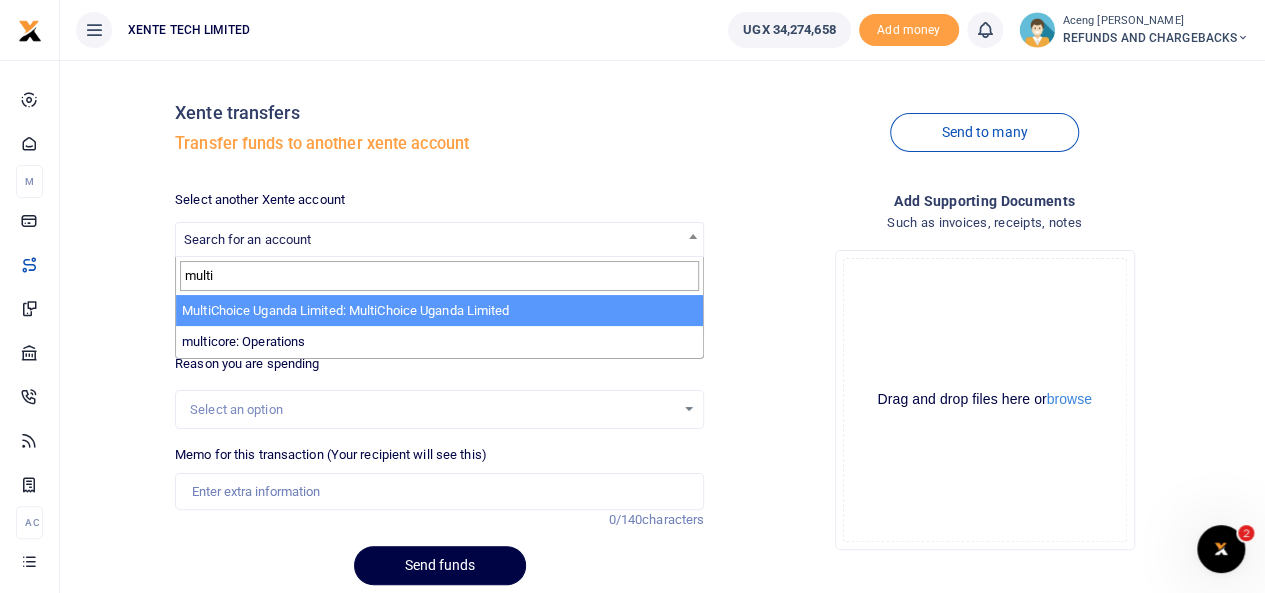 type on "multi" 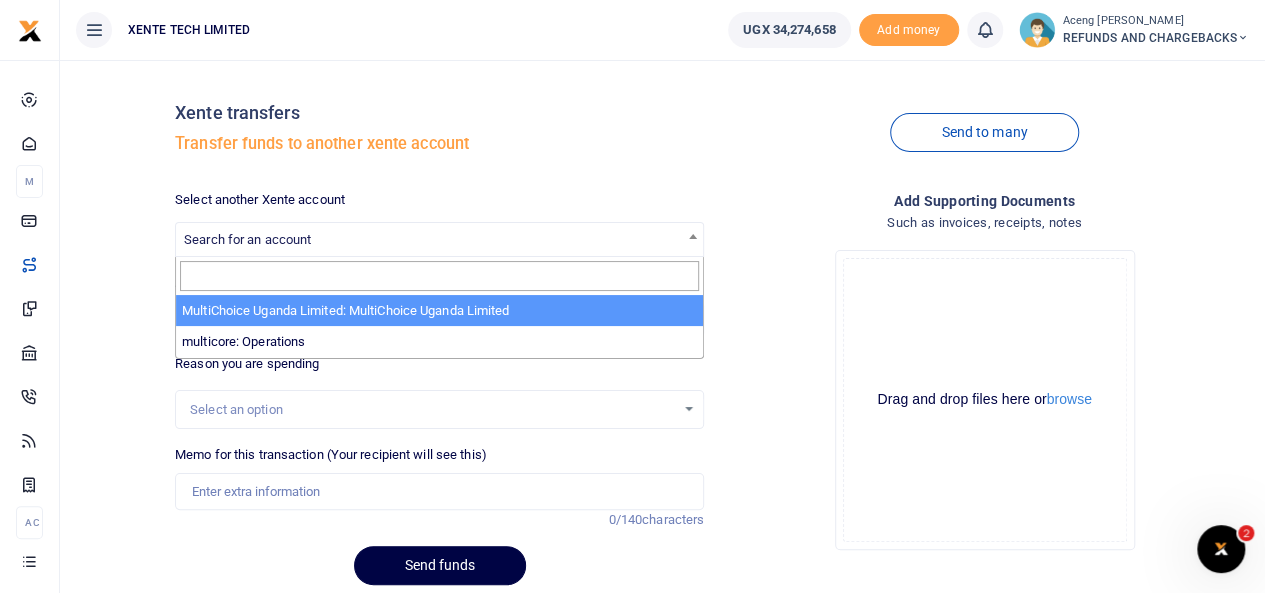 select on "3278" 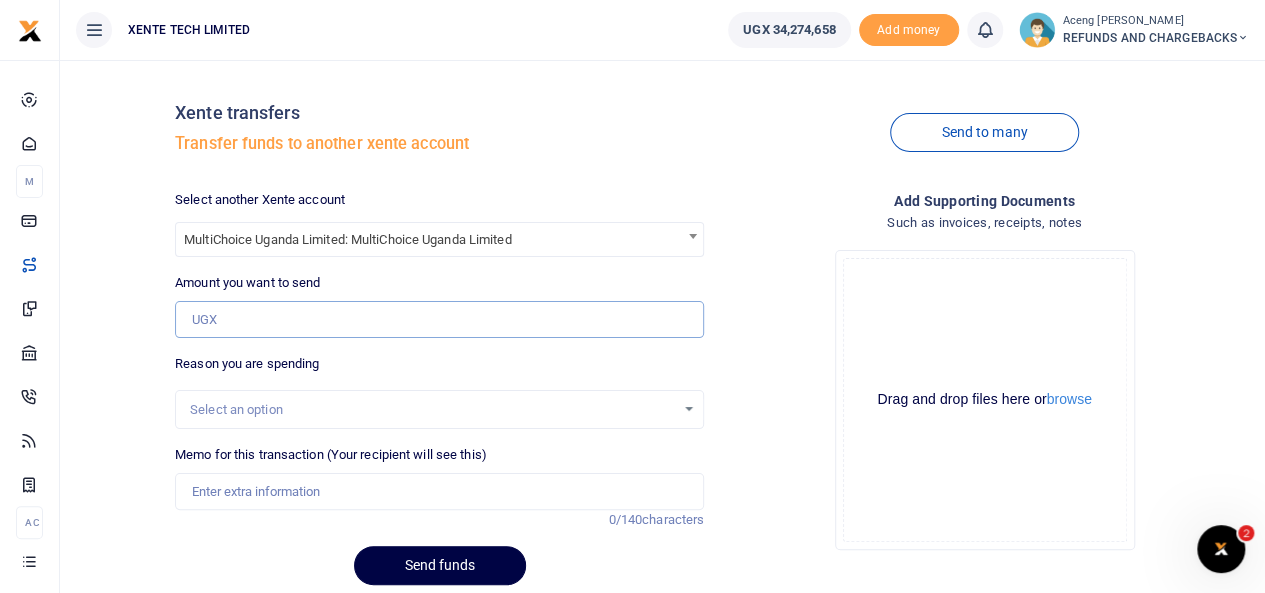 click on "Amount you want to send" at bounding box center [439, 320] 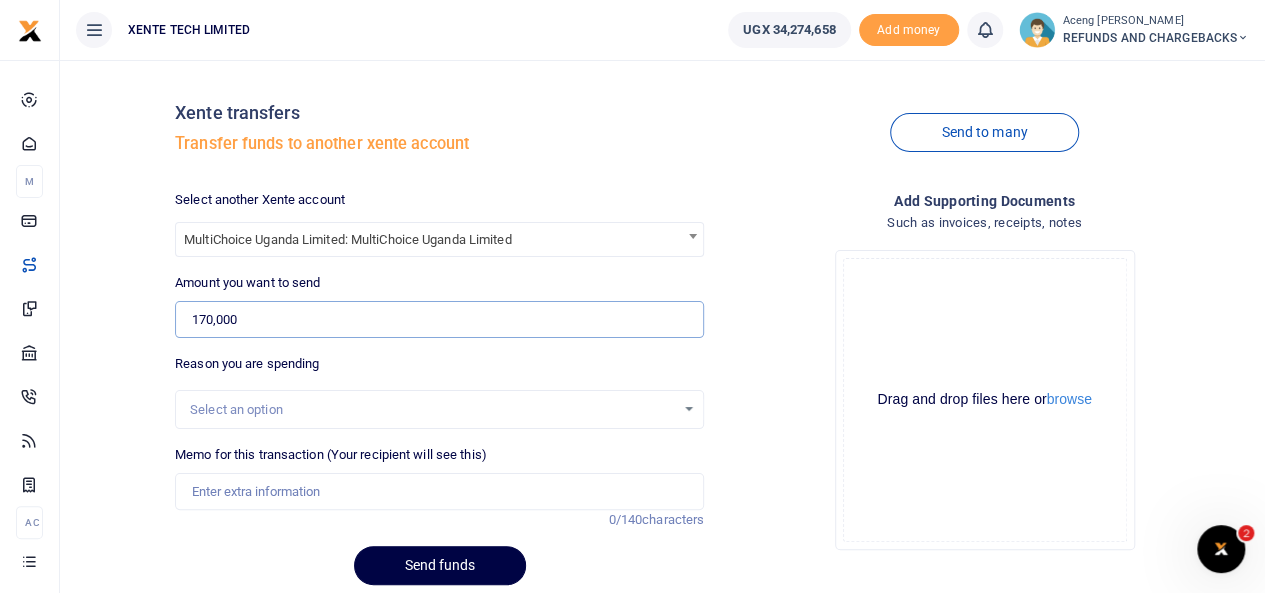 type on "170,000" 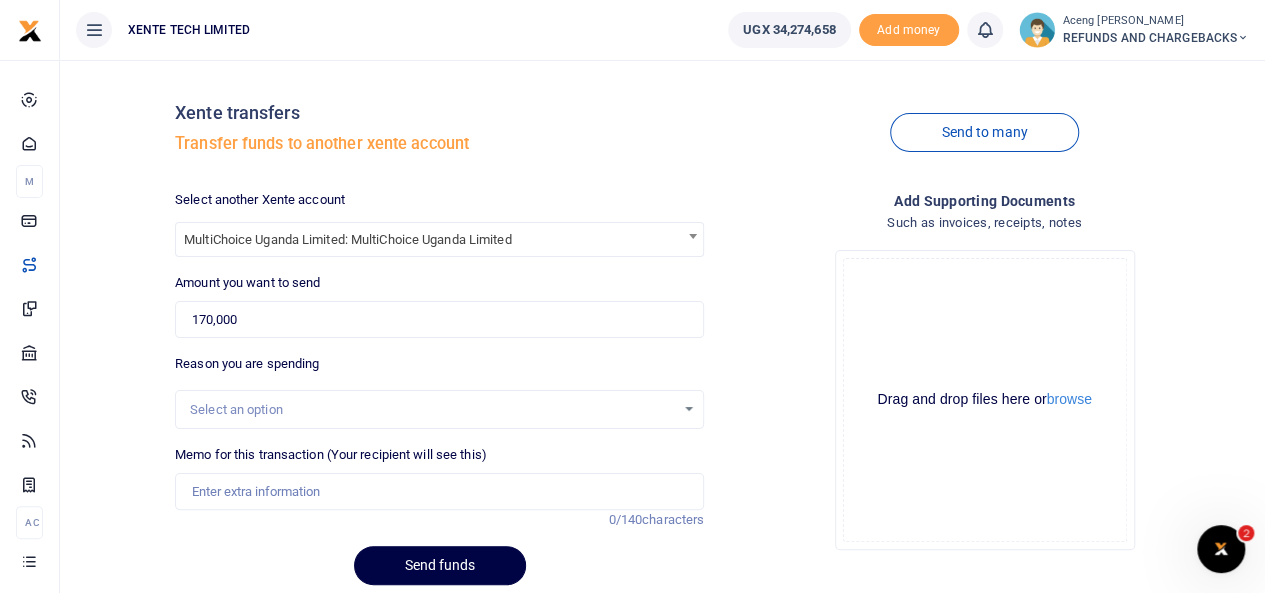 click on "Select an option" at bounding box center (432, 410) 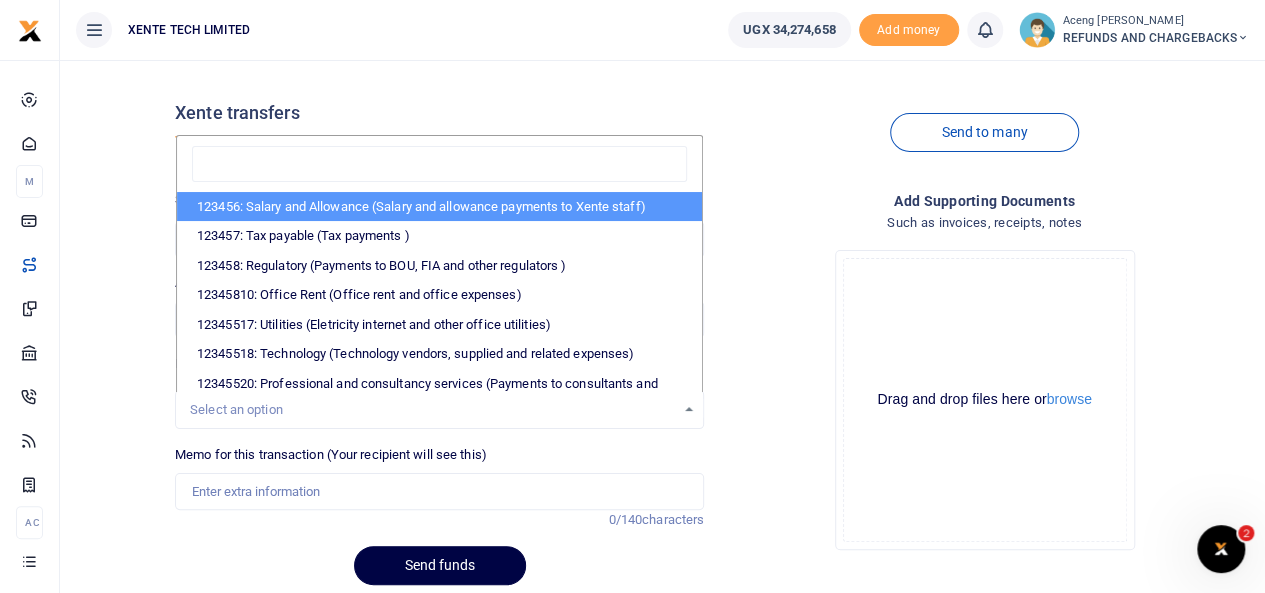 click on "Select an option" at bounding box center [432, 410] 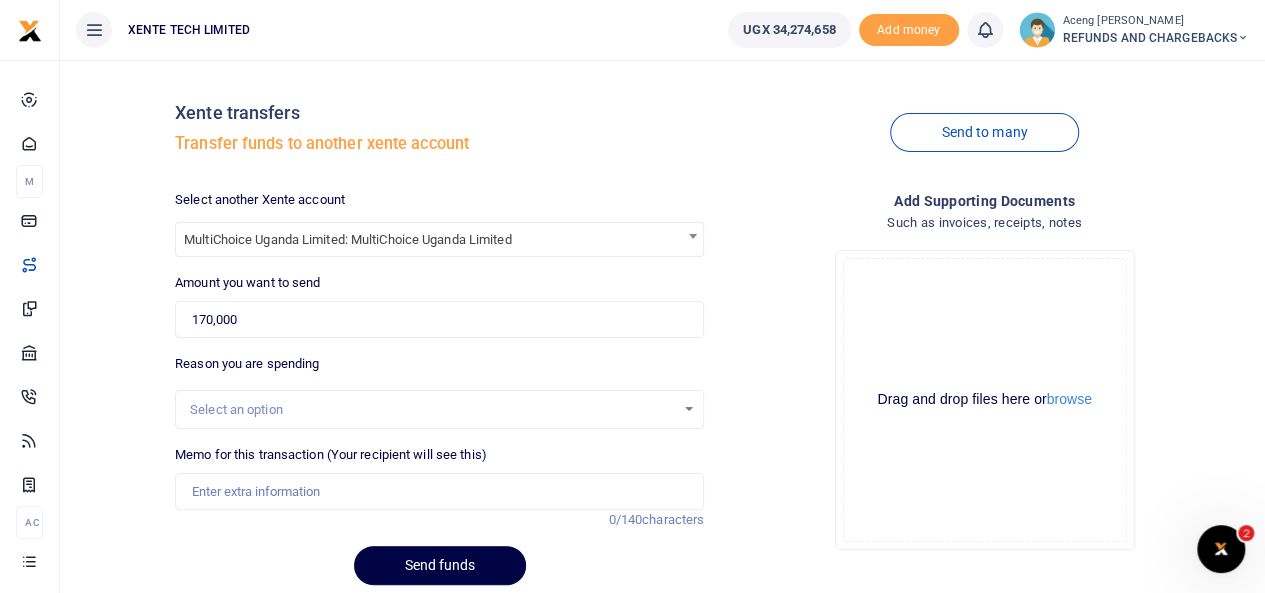 click on "Select an option" at bounding box center (432, 410) 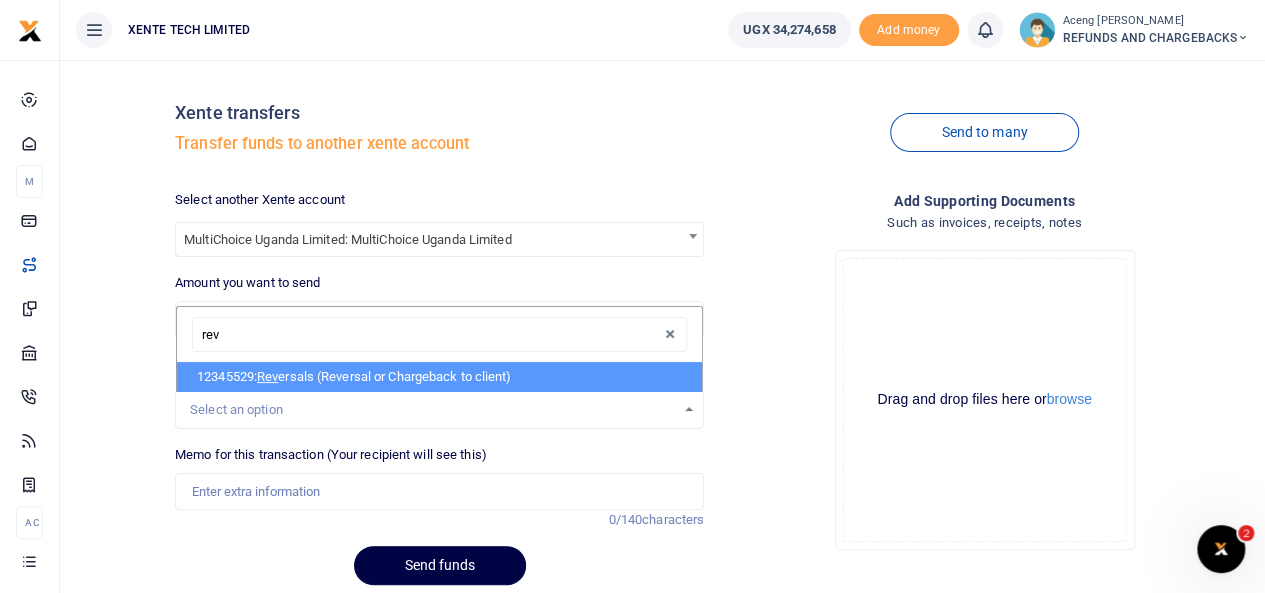 type on "reve" 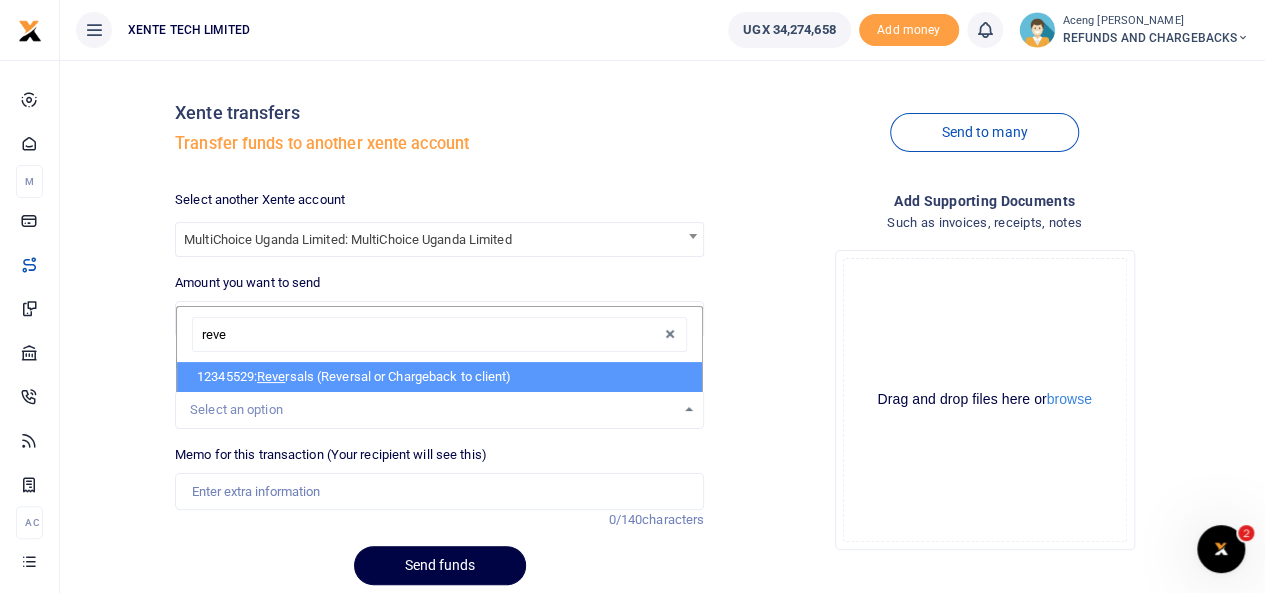 click on "12345529:  Reve rsals (Reversal or Chargeback to client)" at bounding box center (439, 377) 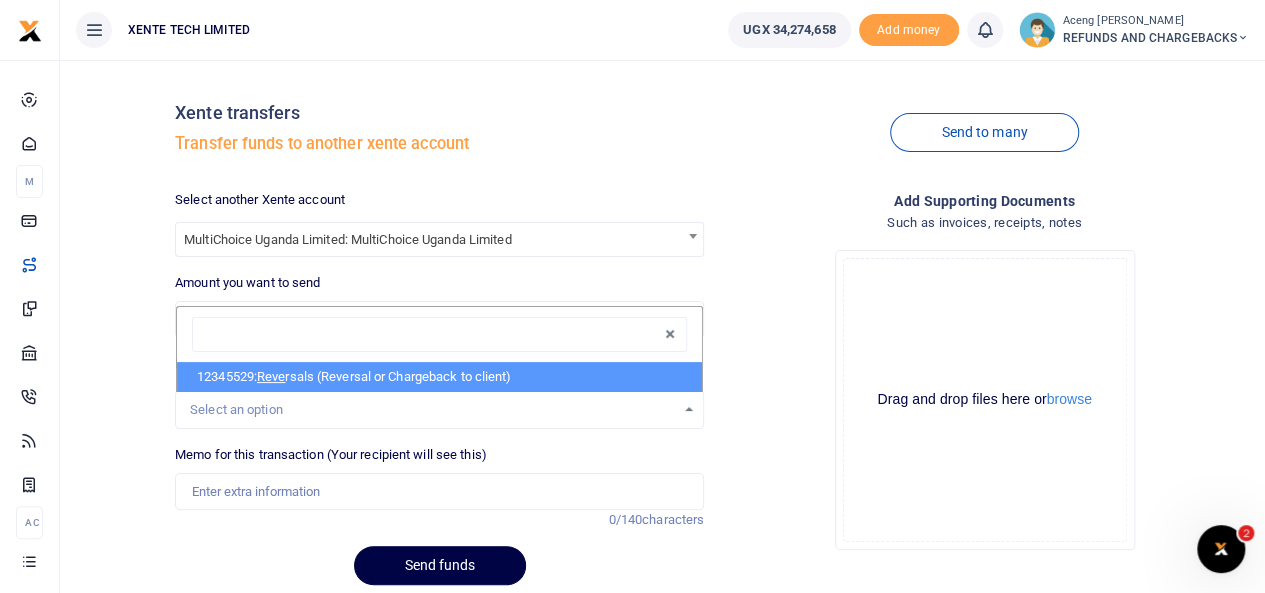 select on "56" 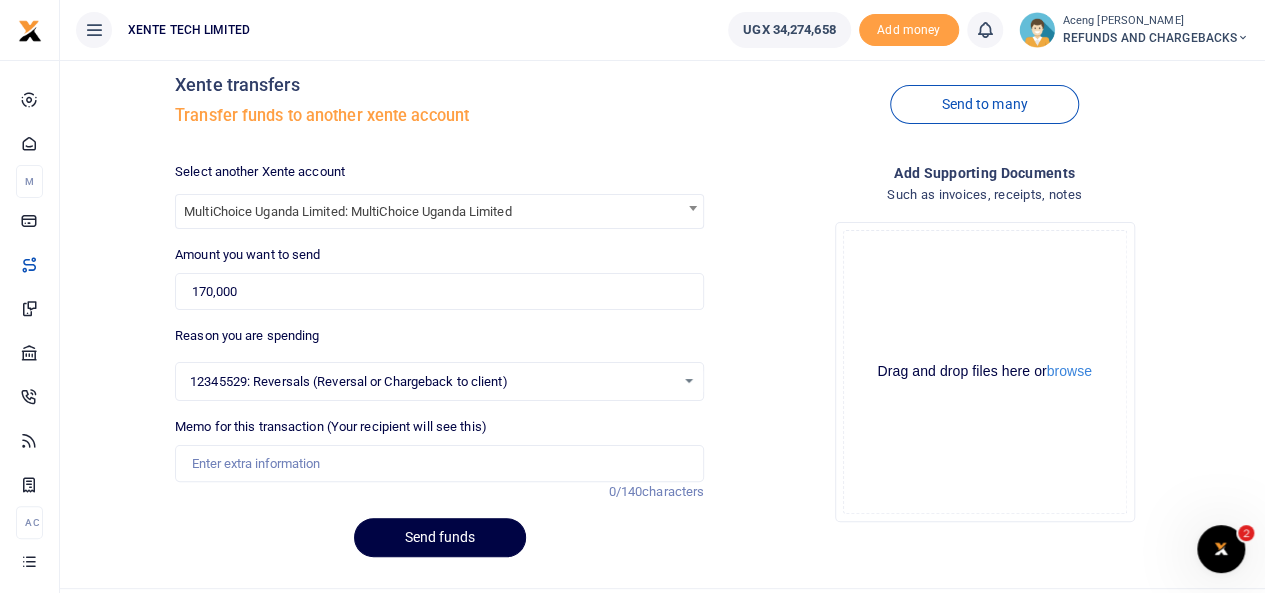 scroll, scrollTop: 74, scrollLeft: 0, axis: vertical 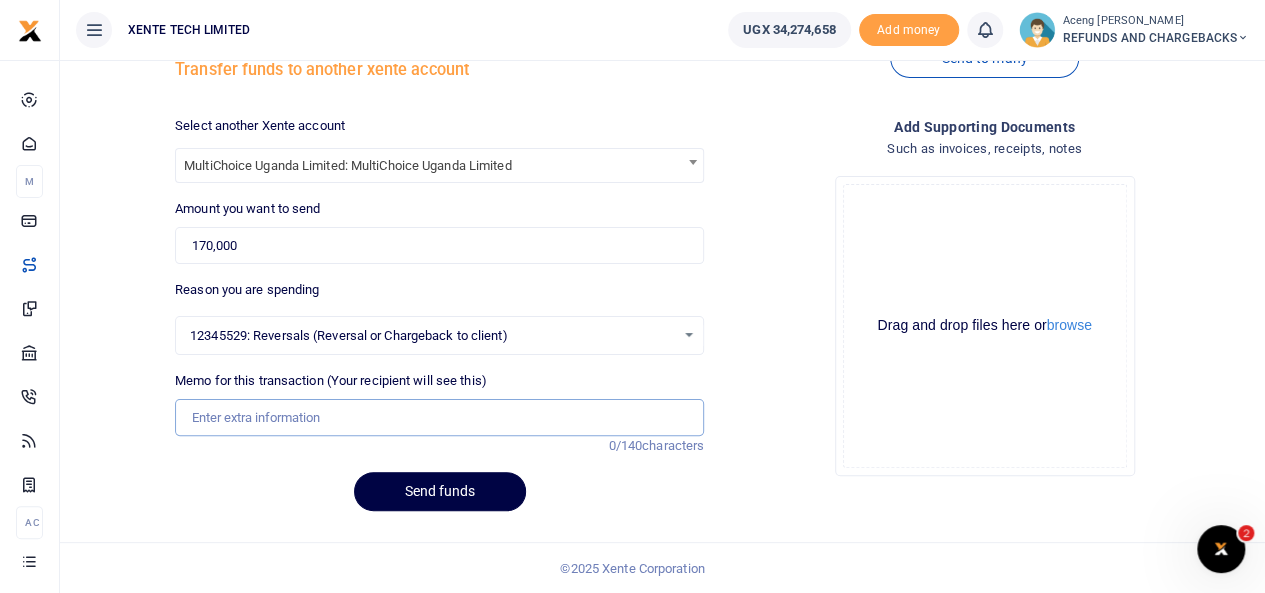 click on "Memo for this transaction (Your recipient will see this)" at bounding box center [439, 418] 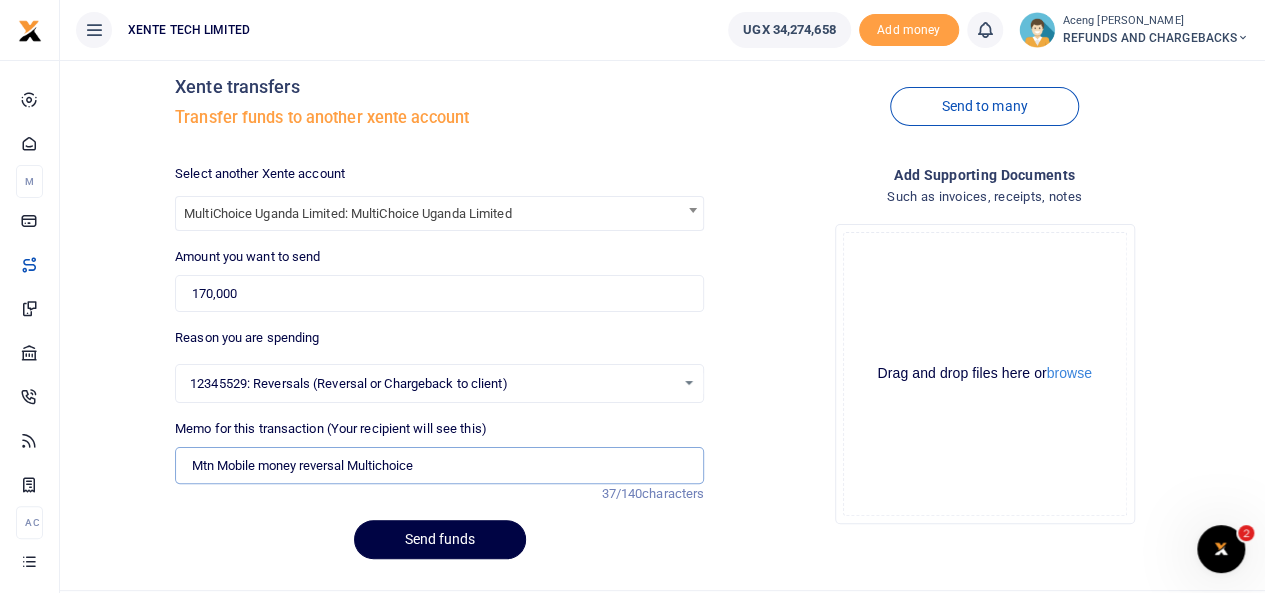 scroll, scrollTop: 74, scrollLeft: 0, axis: vertical 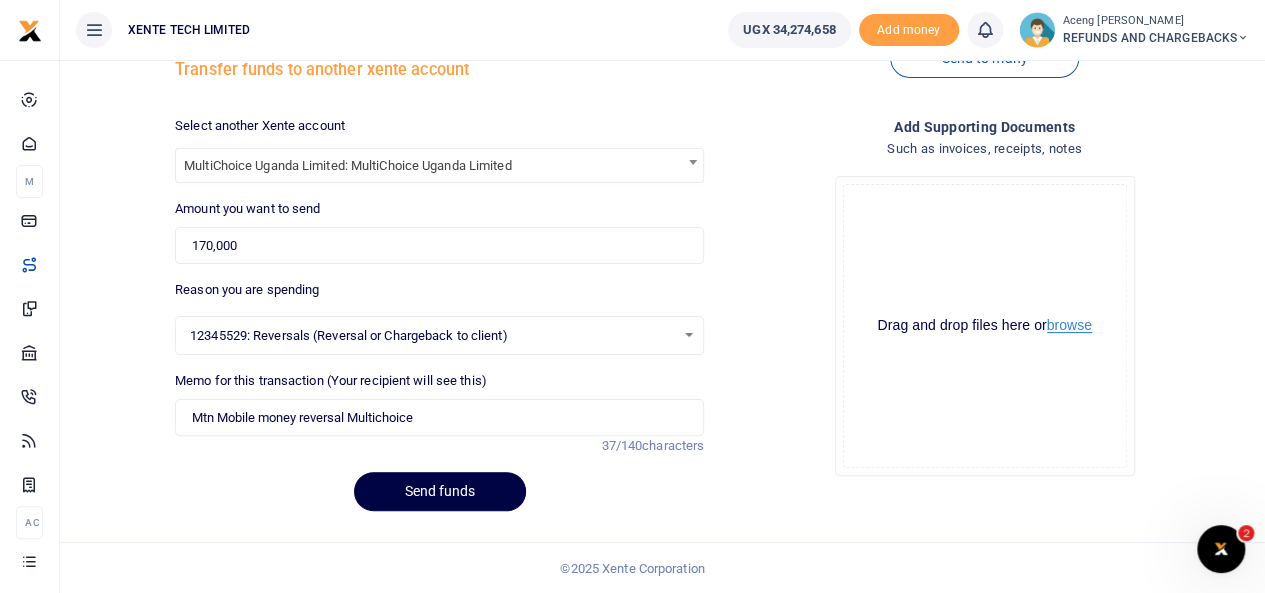 click on "browse" at bounding box center [1069, 325] 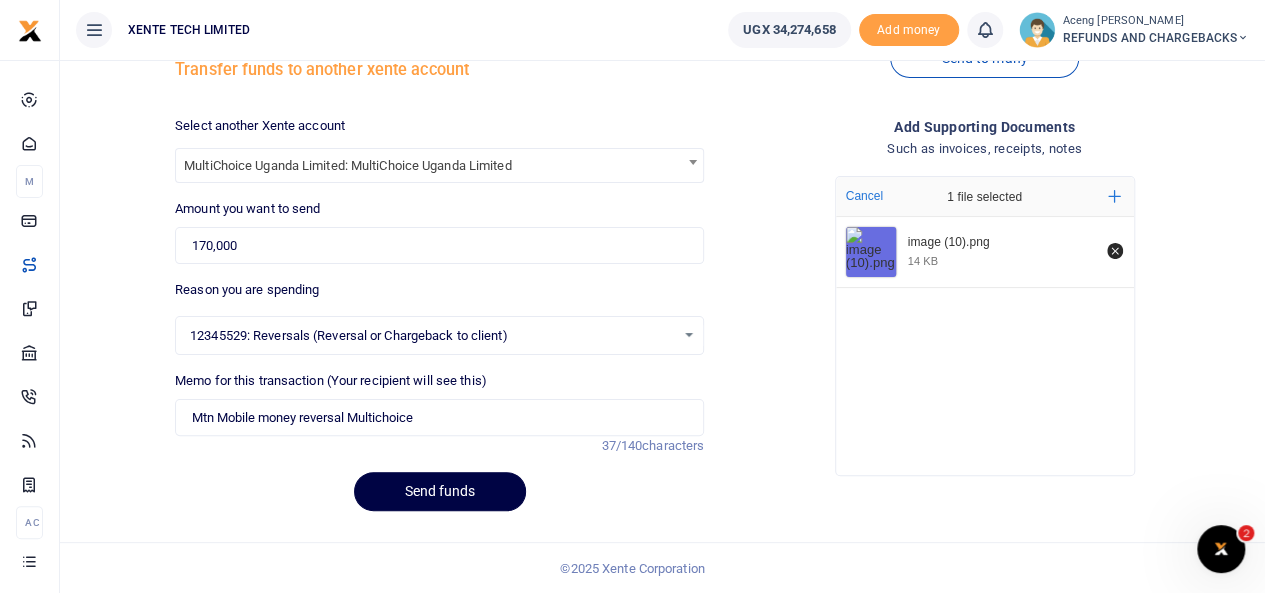 click on "14 KB" at bounding box center (923, 261) 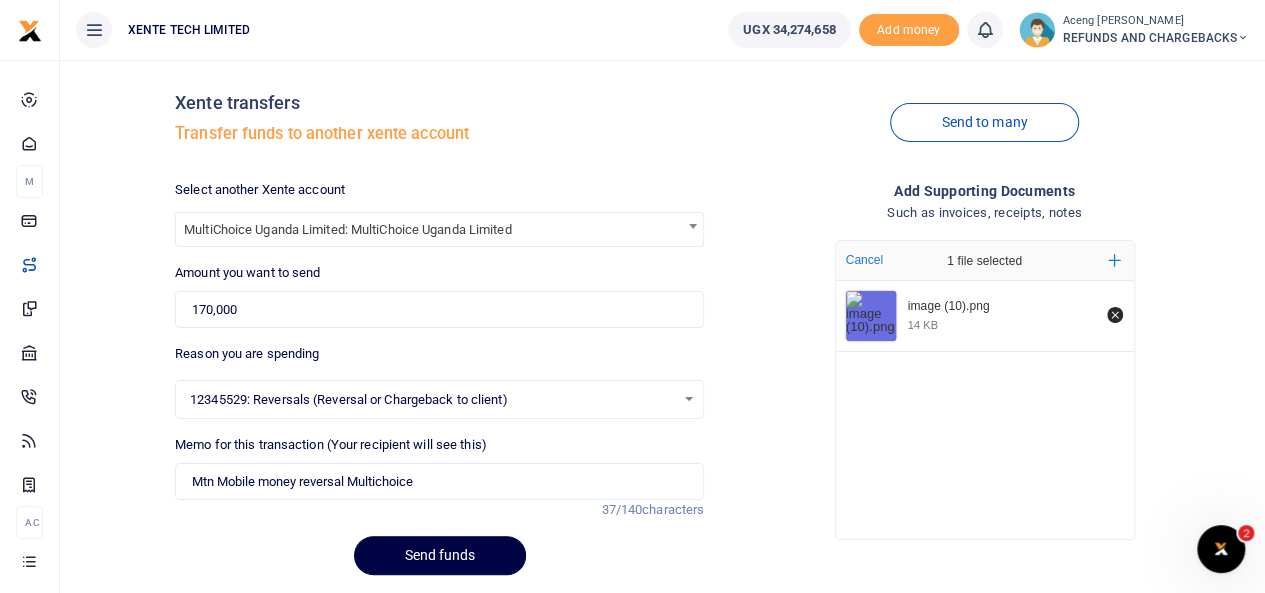 scroll, scrollTop: 4, scrollLeft: 0, axis: vertical 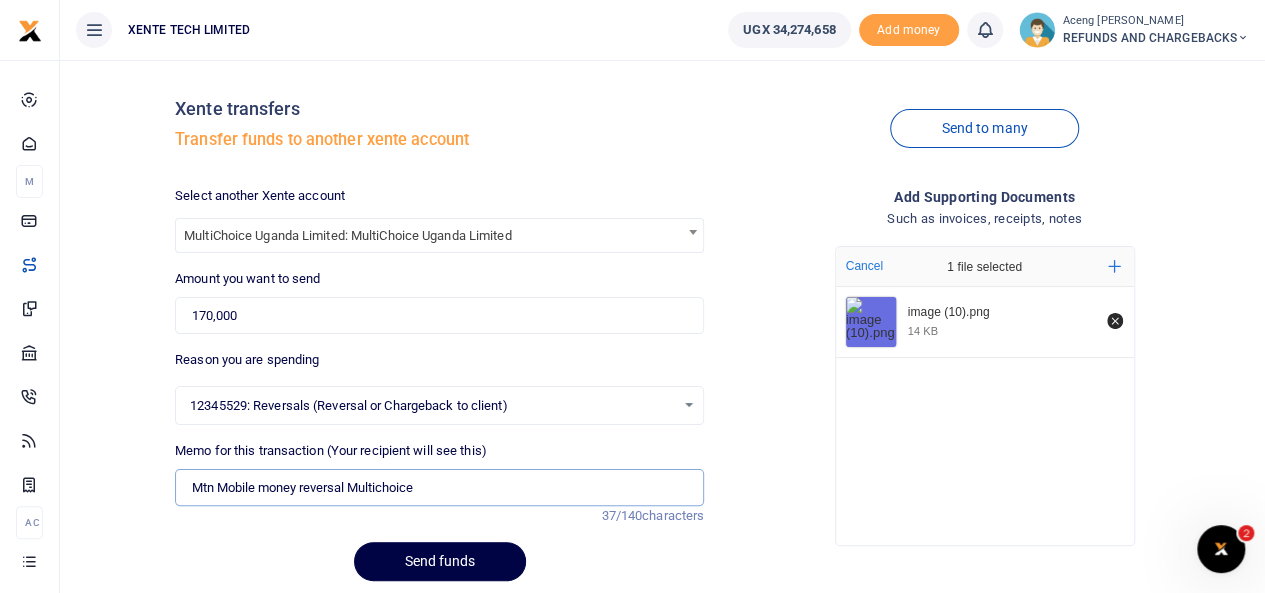 drag, startPoint x: 256, startPoint y: 481, endPoint x: 112, endPoint y: 473, distance: 144.22205 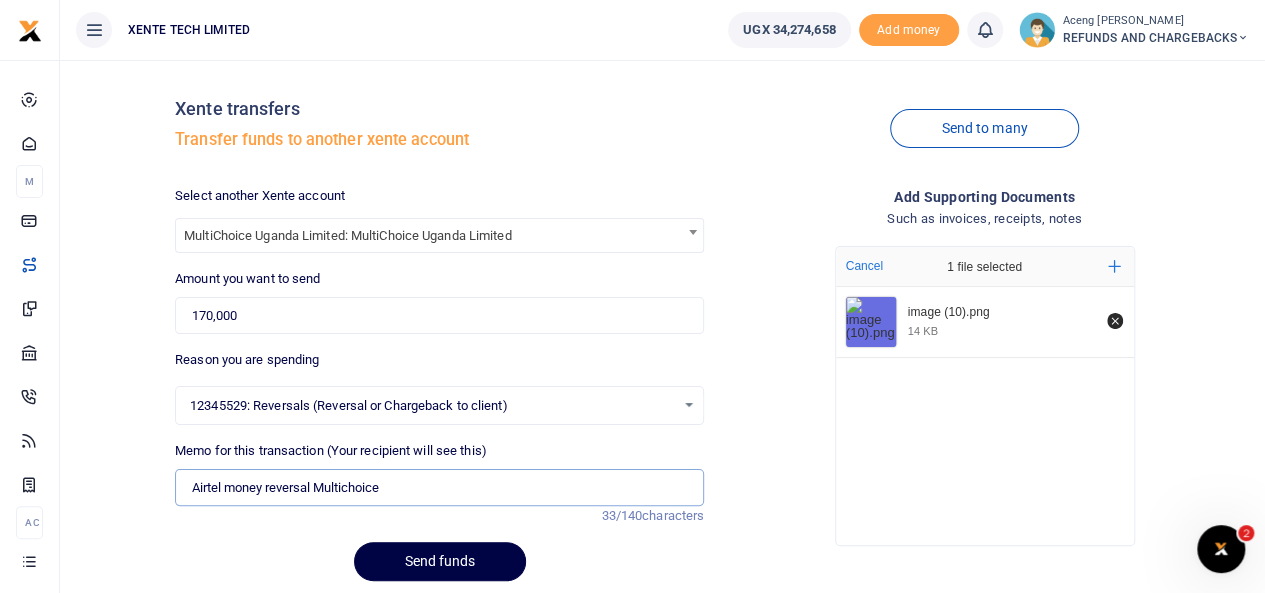 type on "Airtel money reversal Multichoice" 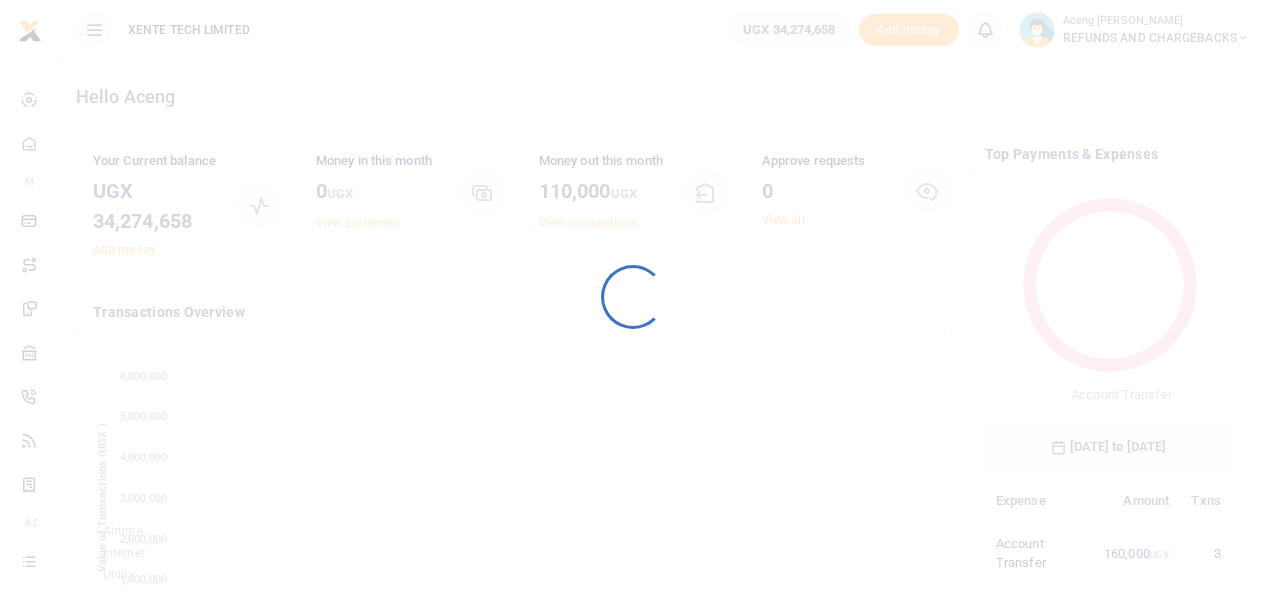 scroll, scrollTop: 0, scrollLeft: 0, axis: both 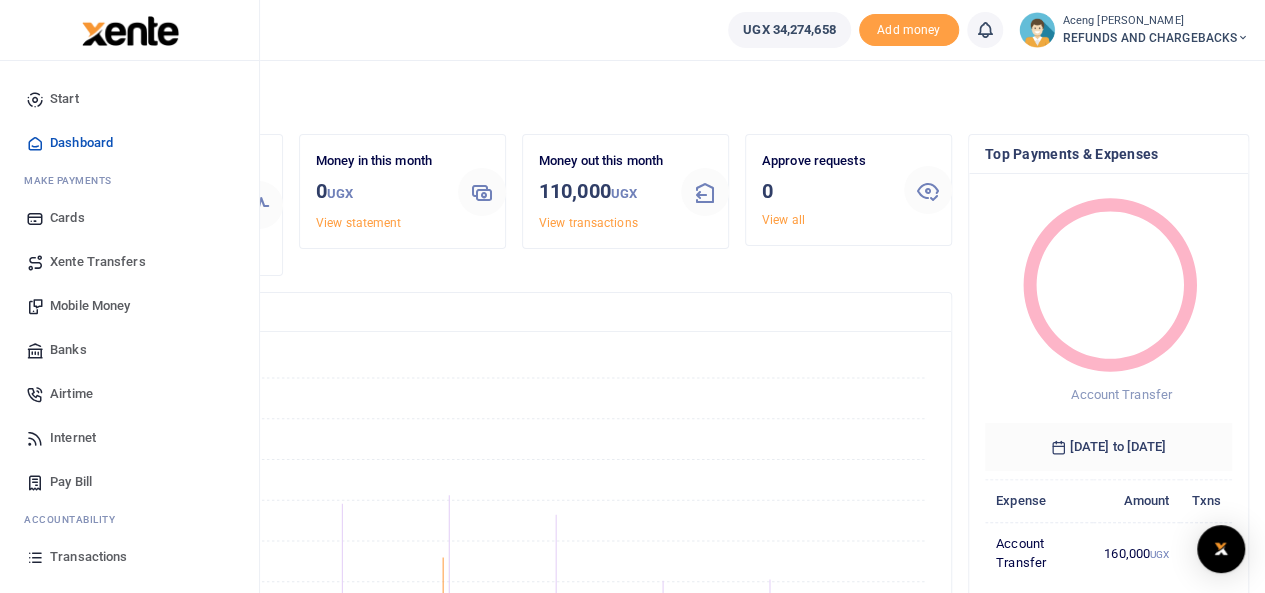 click on "Xente Transfers" at bounding box center [129, 262] 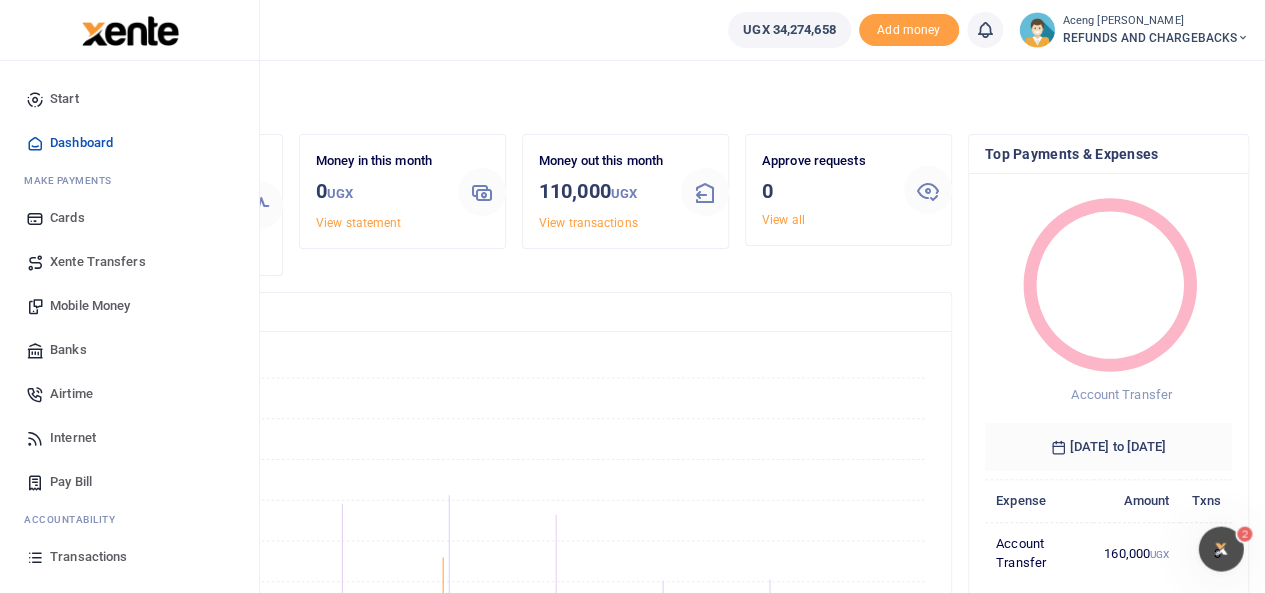 scroll, scrollTop: 0, scrollLeft: 0, axis: both 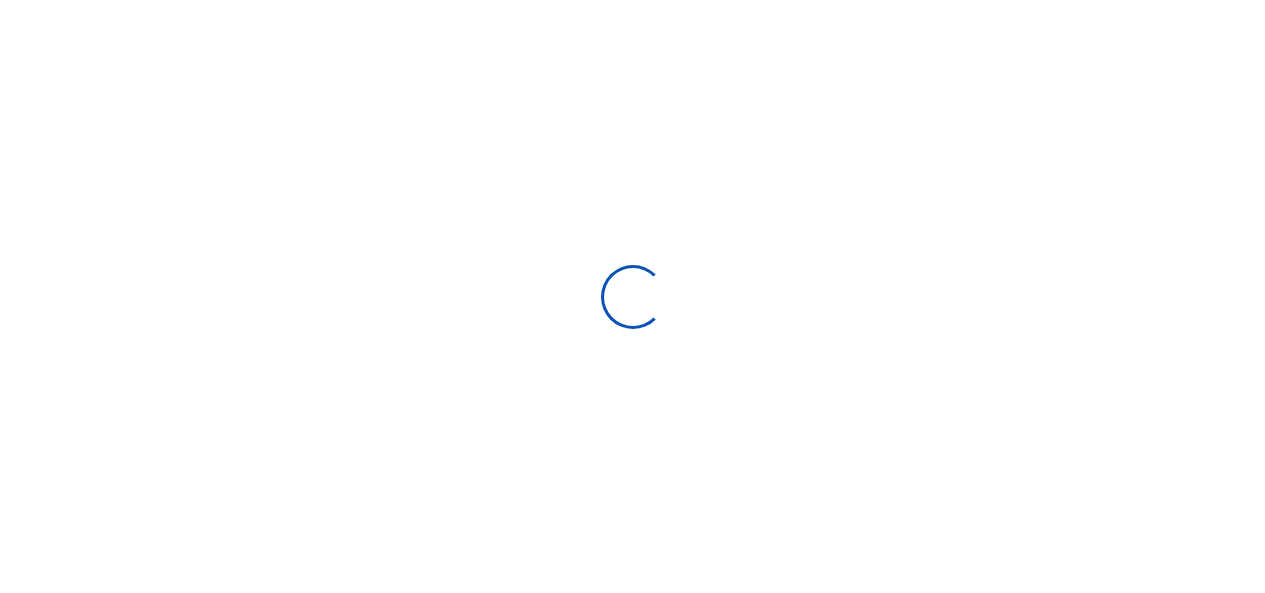select on "Loading categories" 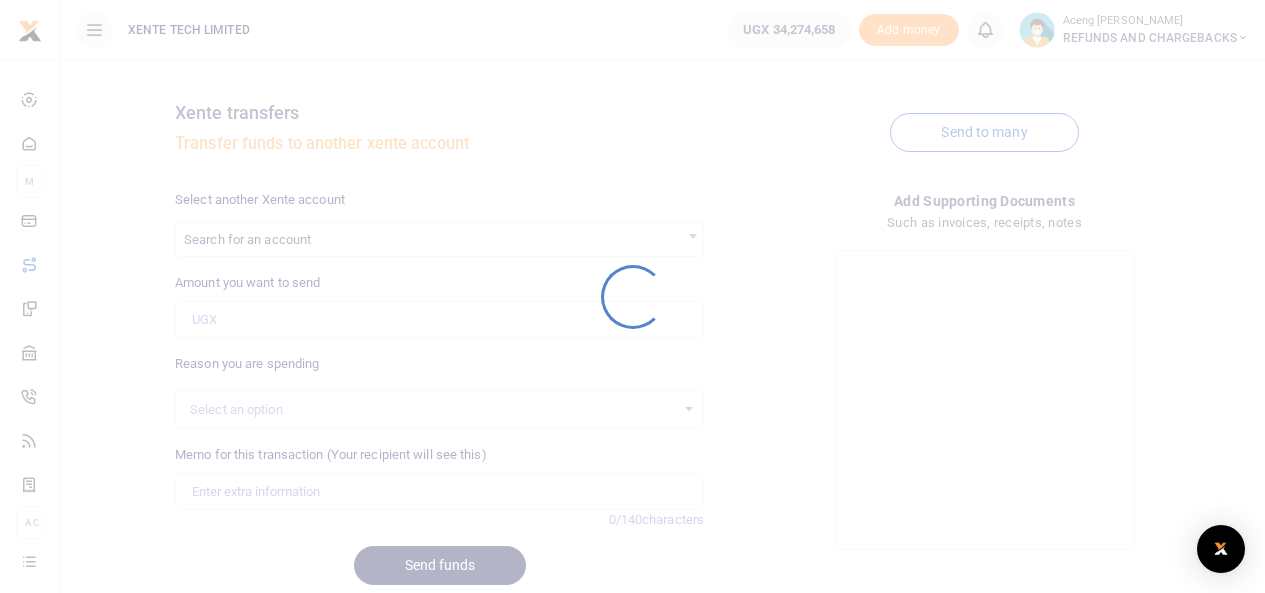 scroll, scrollTop: 0, scrollLeft: 0, axis: both 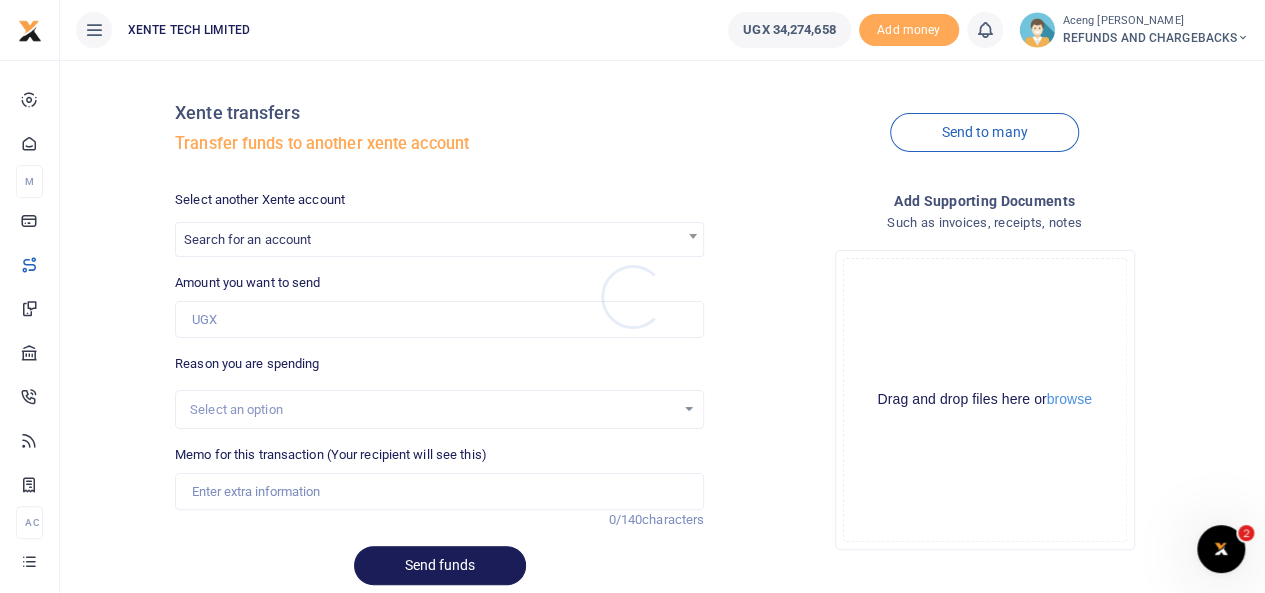 click at bounding box center (632, 296) 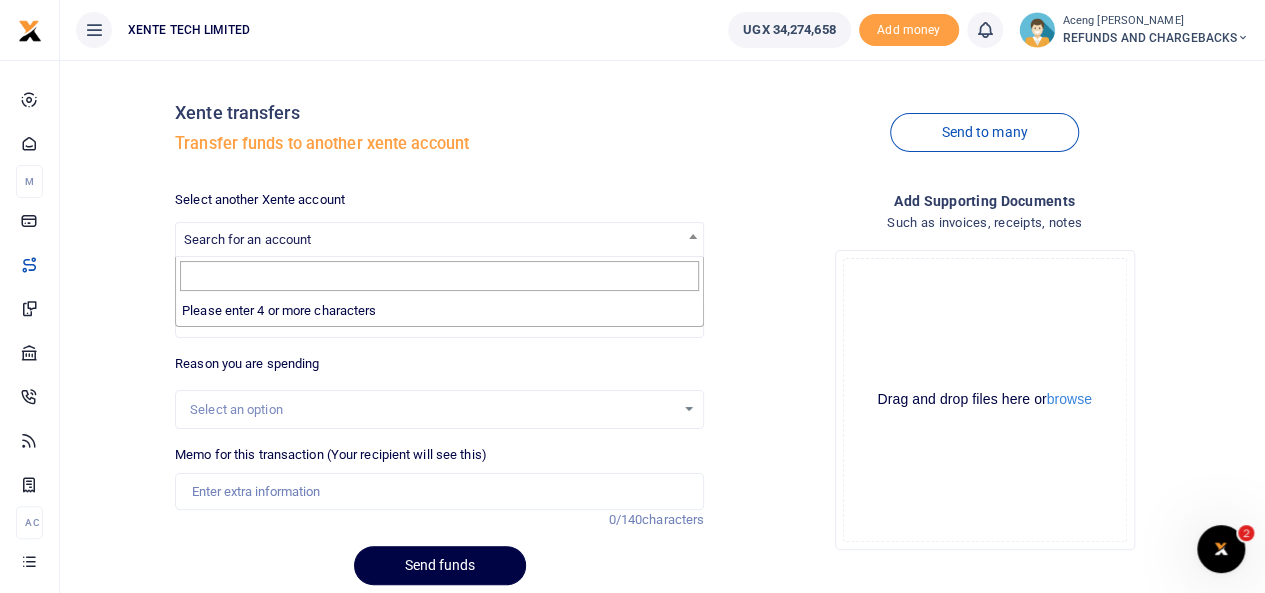 click on "Search for an account" at bounding box center [247, 239] 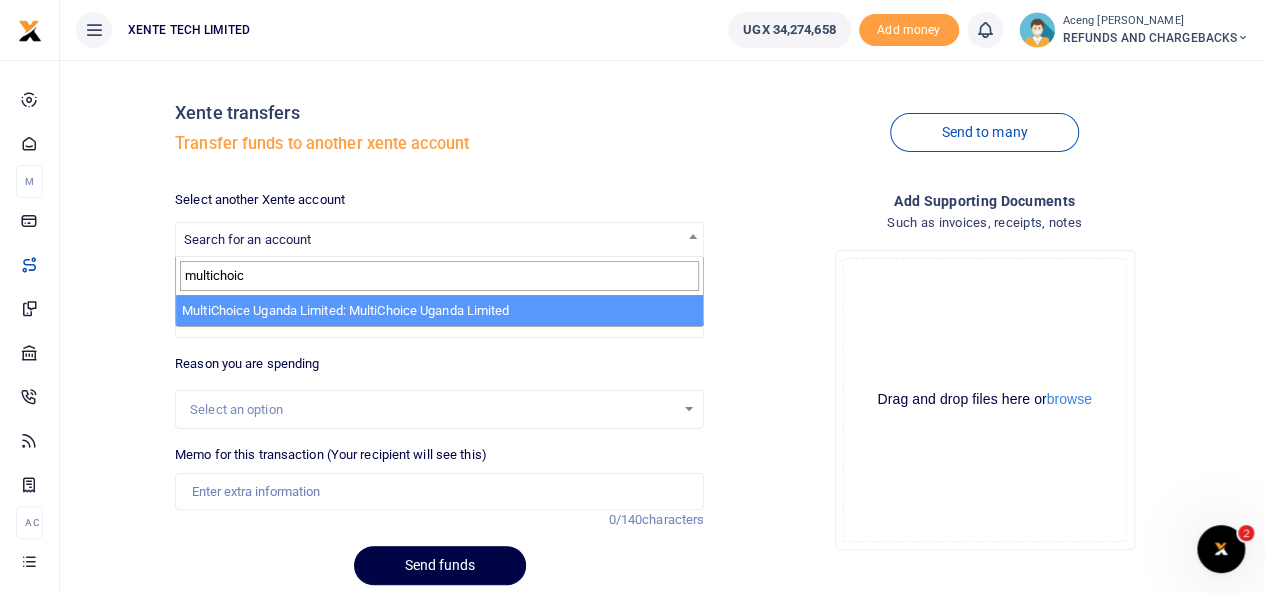 type on "multichoic" 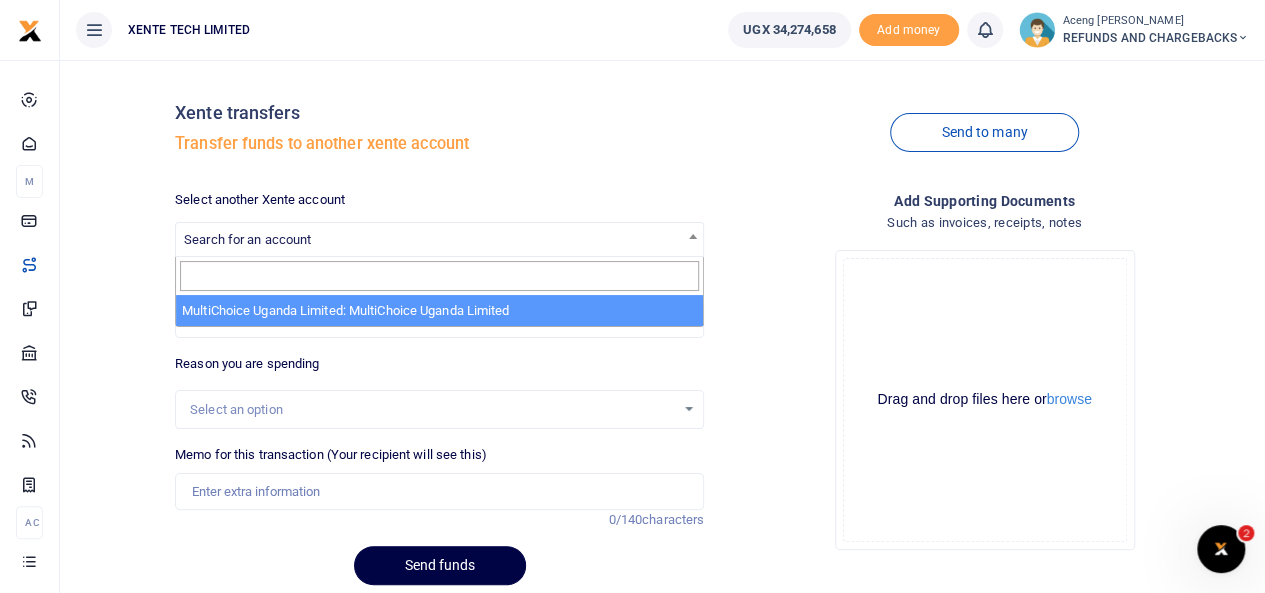 select on "3278" 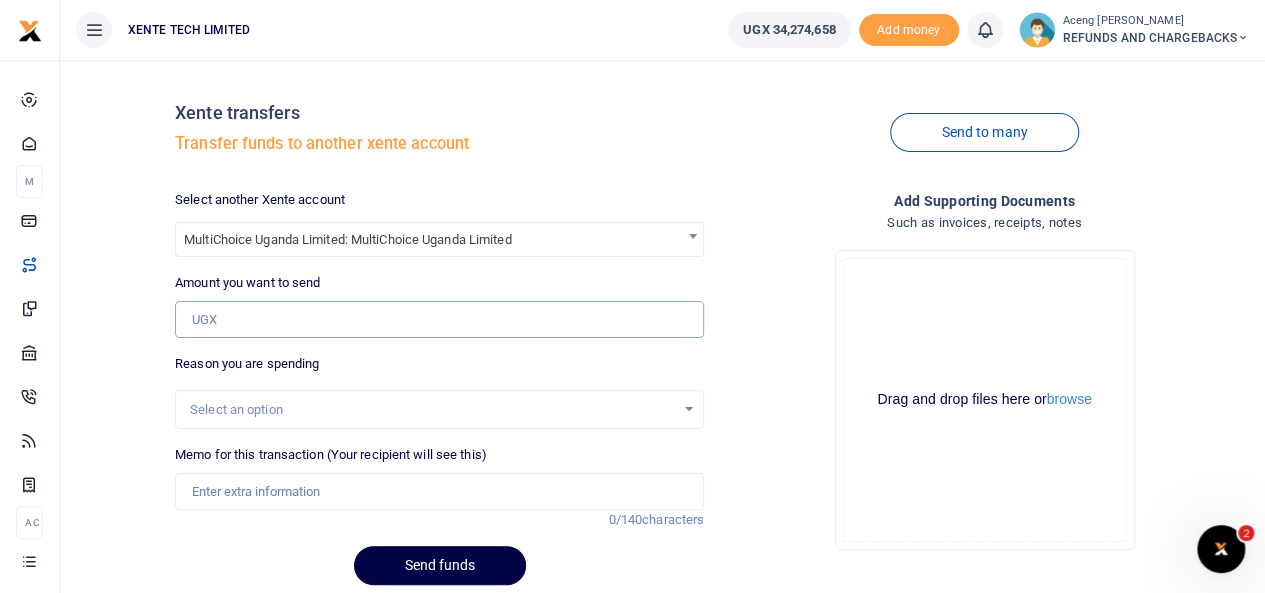 click on "Amount you want to send" at bounding box center (439, 320) 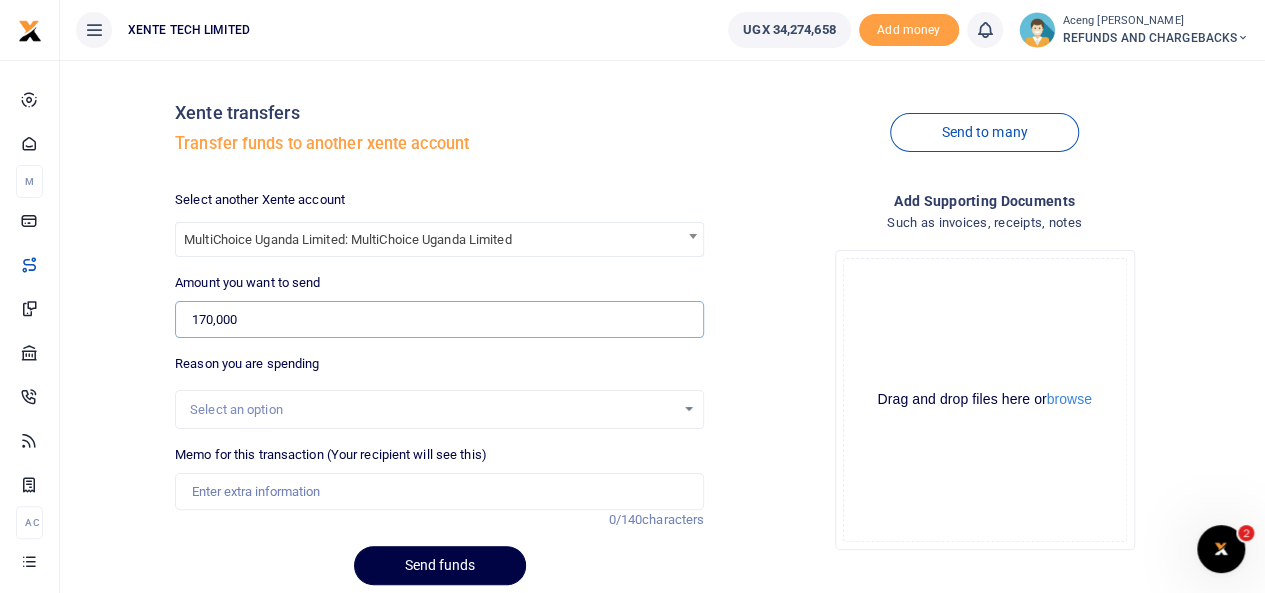 type on "170,000" 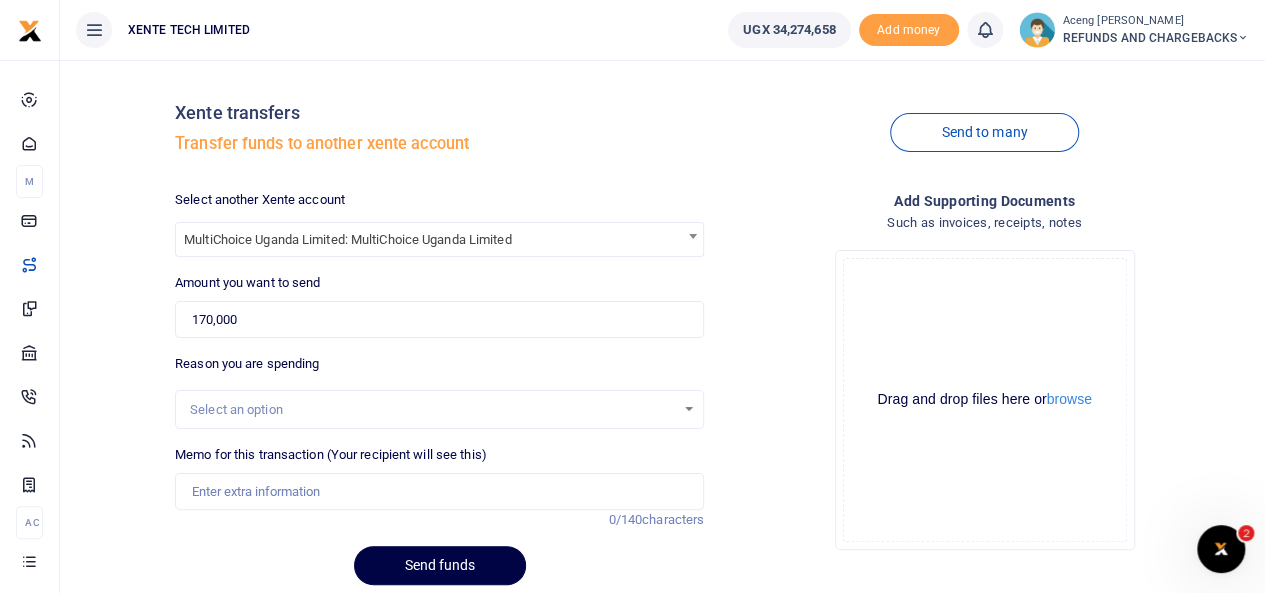 click on "Select an option" at bounding box center [432, 410] 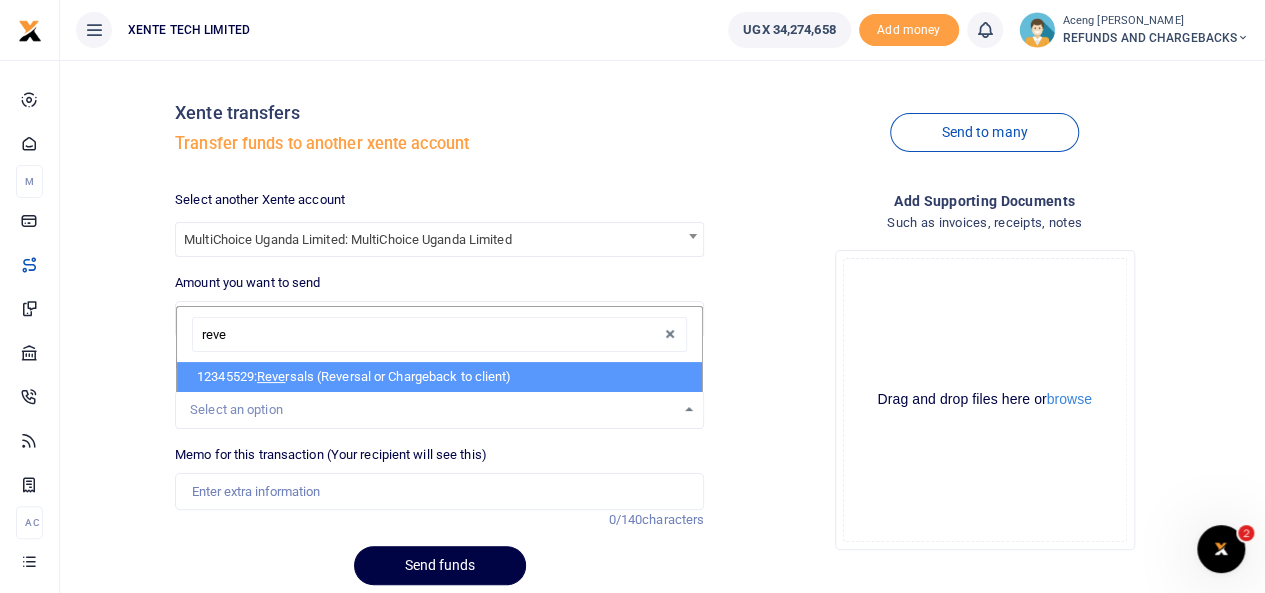 type on "reve" 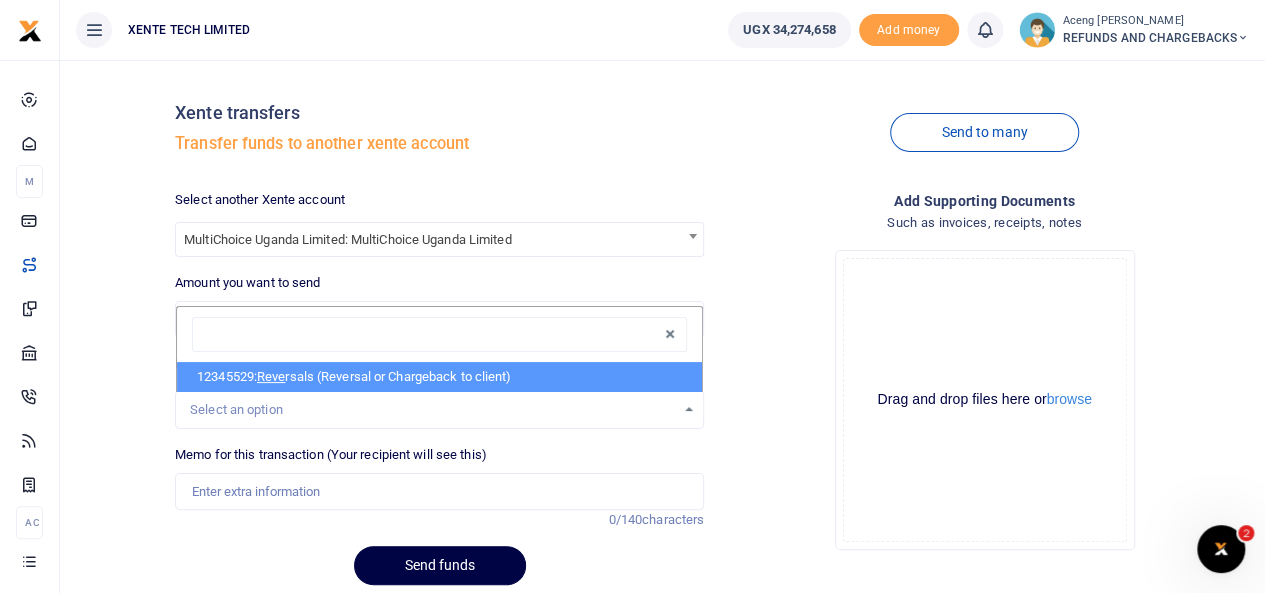 select on "56" 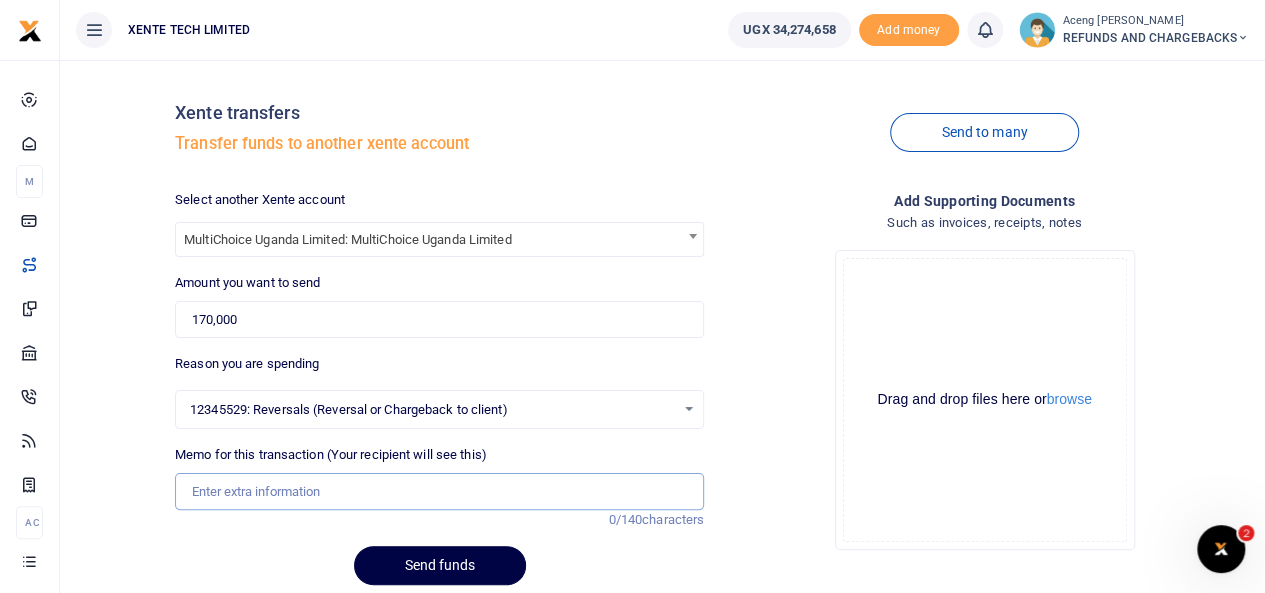 click on "Memo for this transaction (Your recipient will see this)" at bounding box center (439, 492) 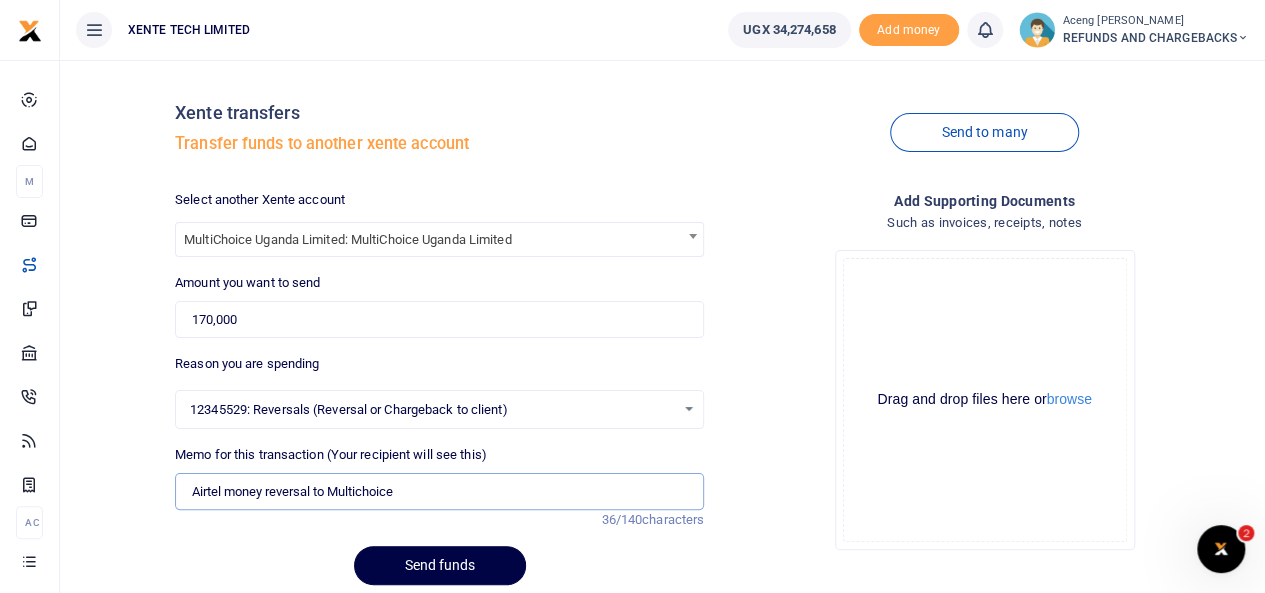 click on "Airtel money reversal to Multichoice" at bounding box center [439, 492] 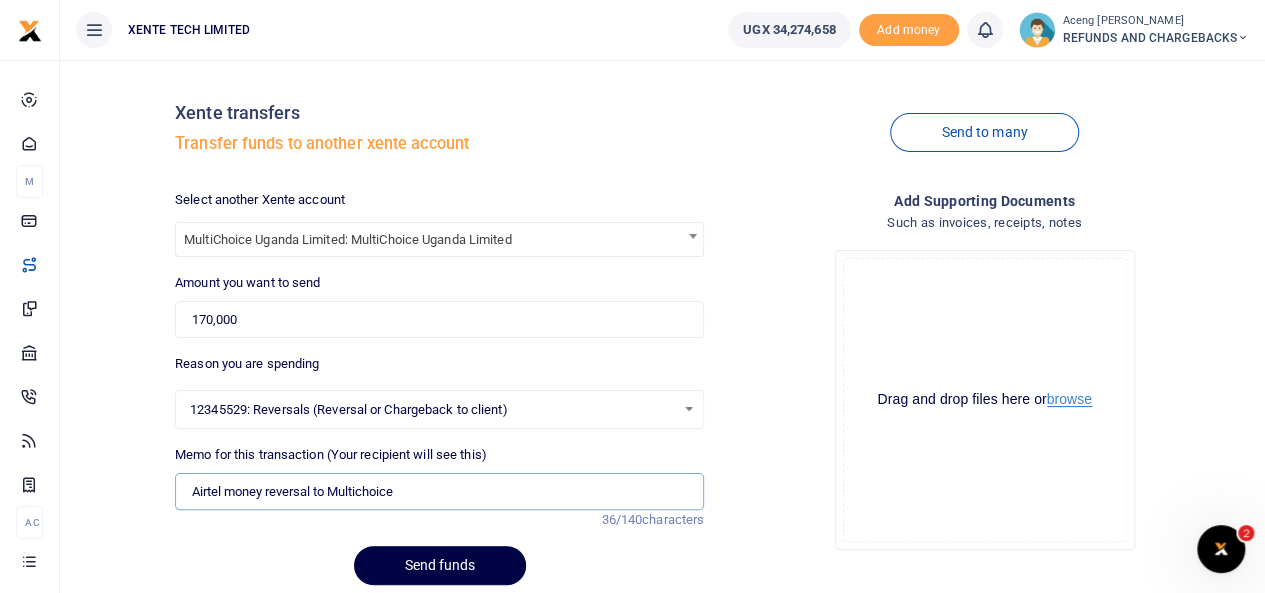 type on "Airtel money reversal to Multichoice" 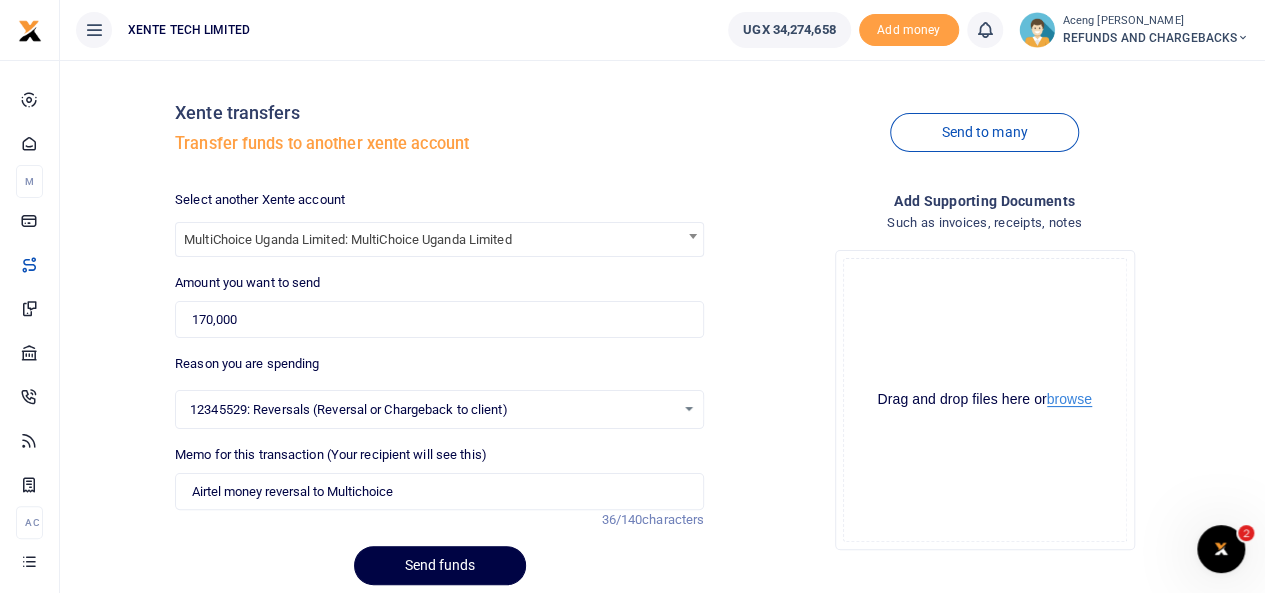 click on "browse" at bounding box center [1069, 399] 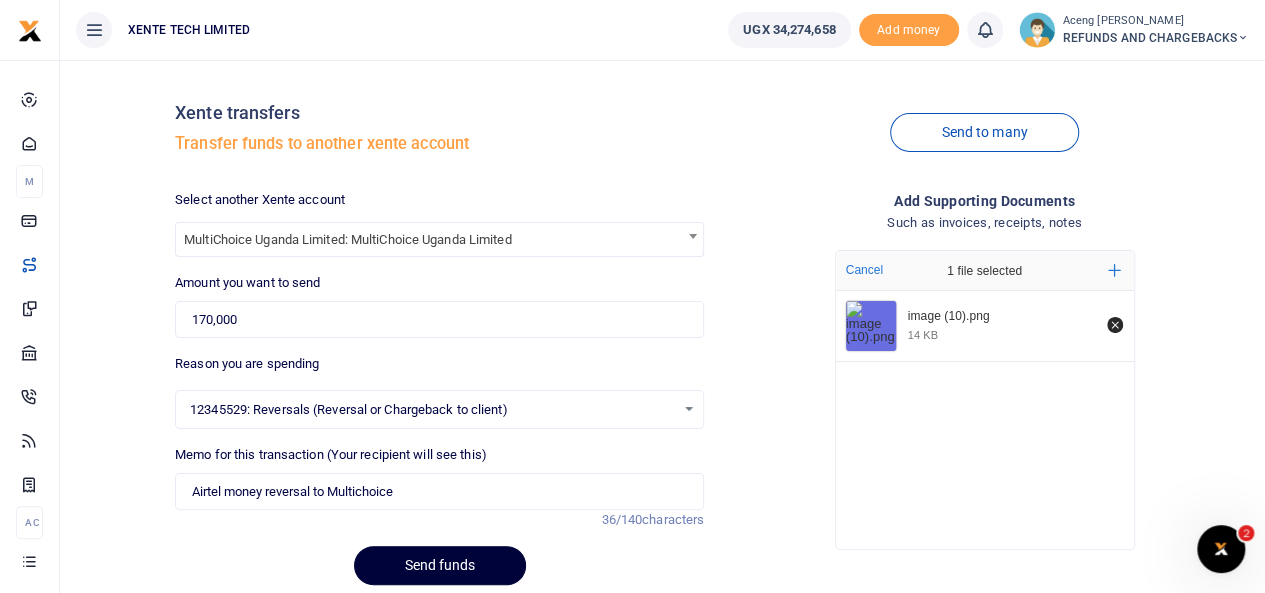 click on "Send funds" at bounding box center (440, 565) 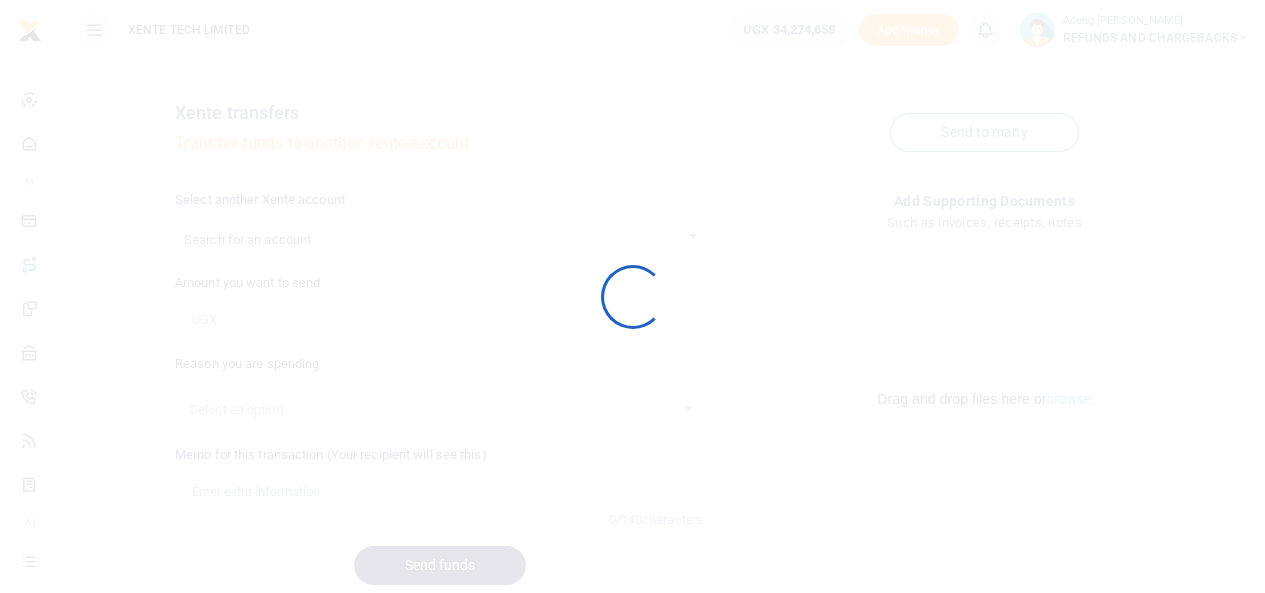 scroll, scrollTop: 0, scrollLeft: 0, axis: both 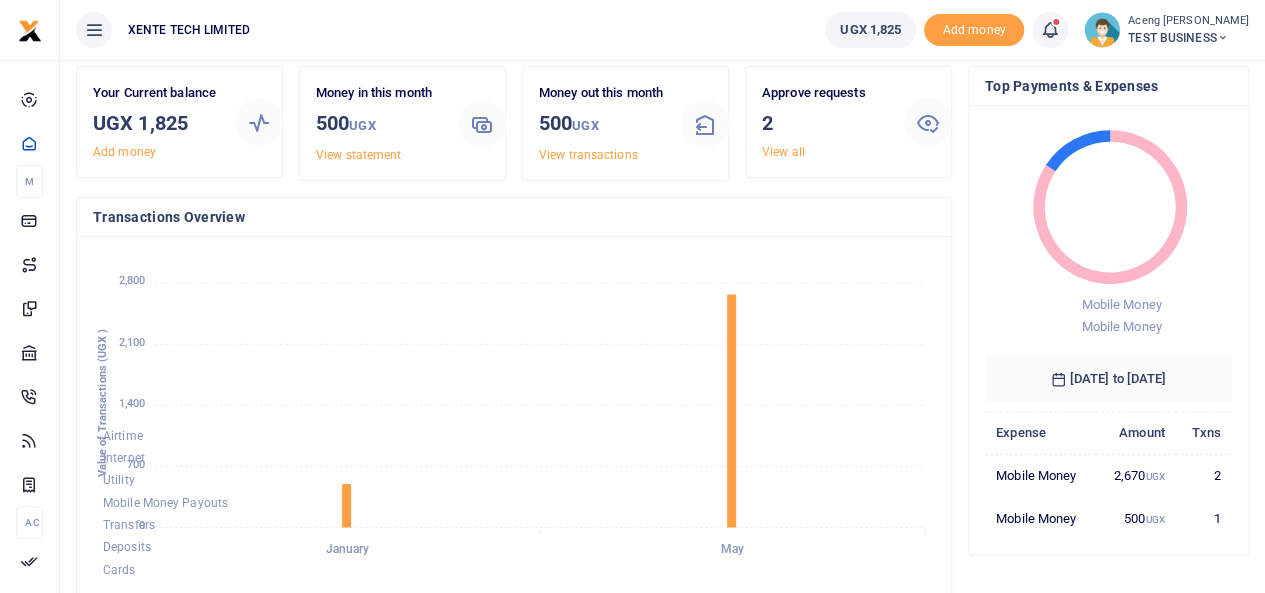 click on "Airtime Internet Utility Mobile Money Payouts Transfers Deposits Cards" 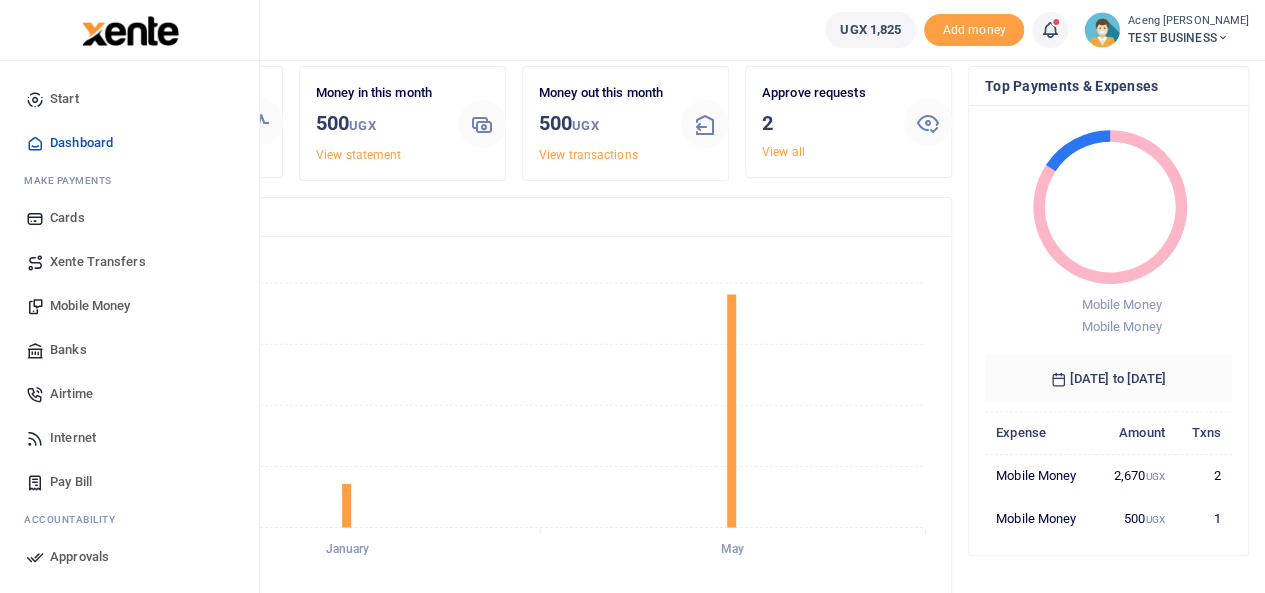 click at bounding box center (130, 31) 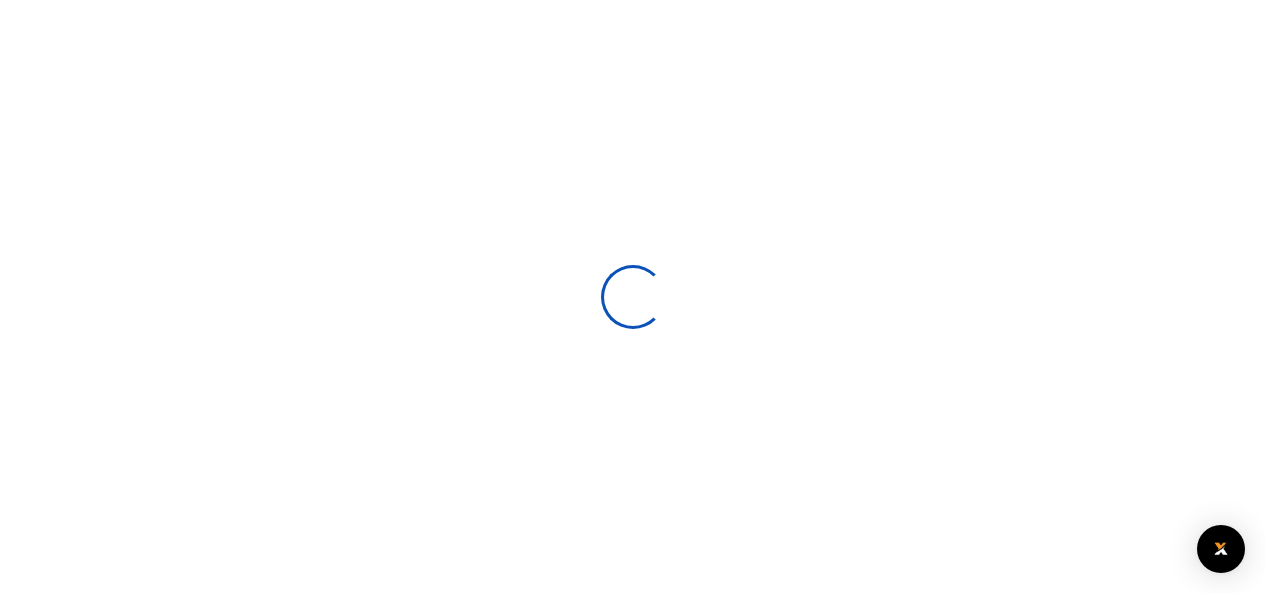 scroll, scrollTop: 0, scrollLeft: 0, axis: both 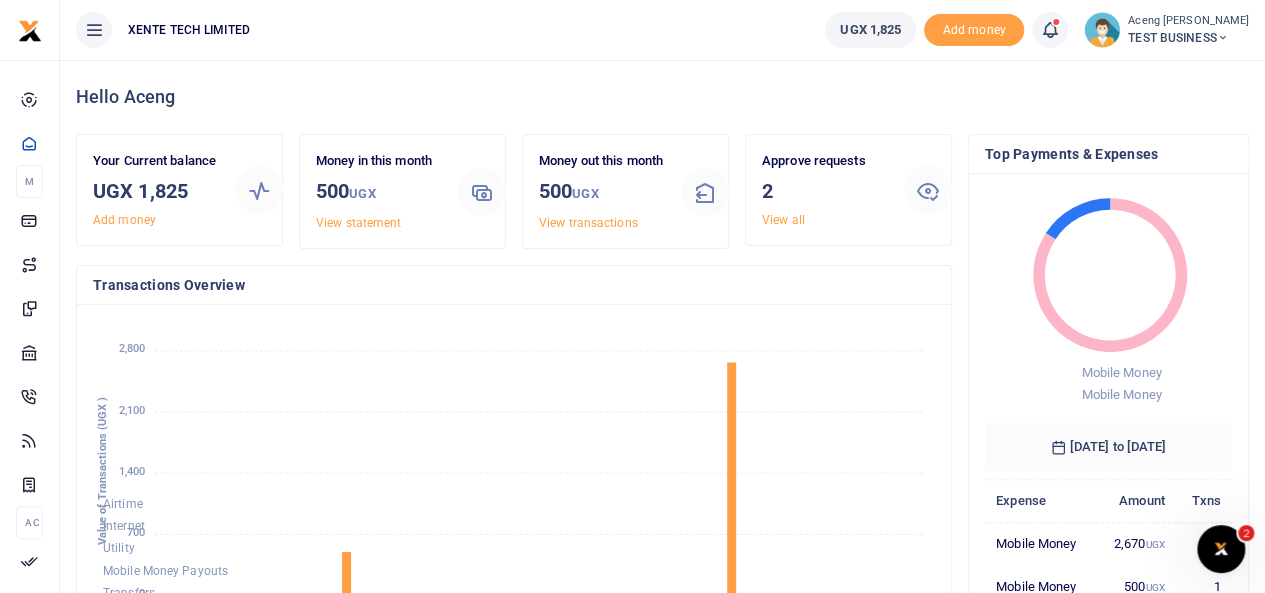 click 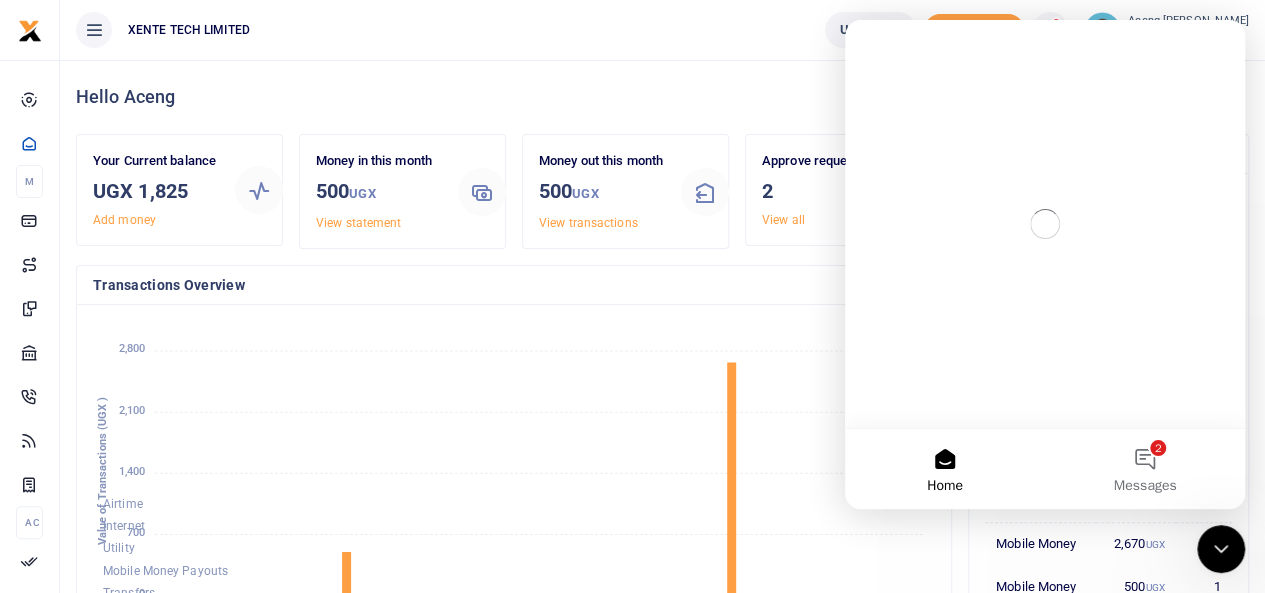 scroll, scrollTop: 0, scrollLeft: 0, axis: both 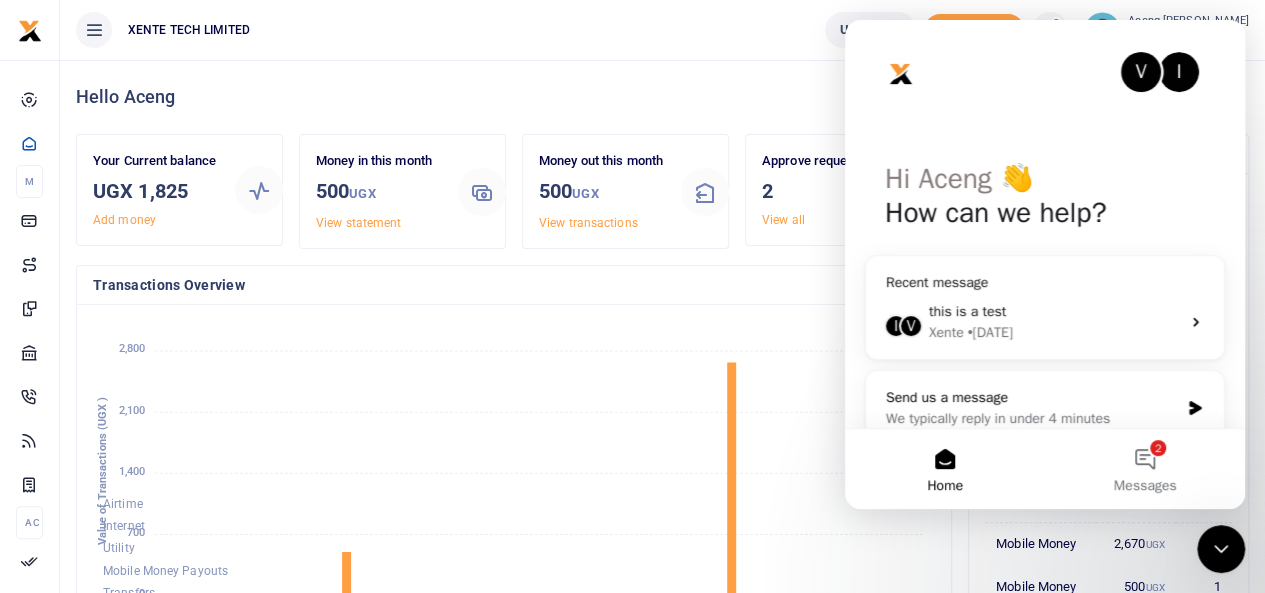 click on "We typically reply in under 4 minutes" at bounding box center [1032, 418] 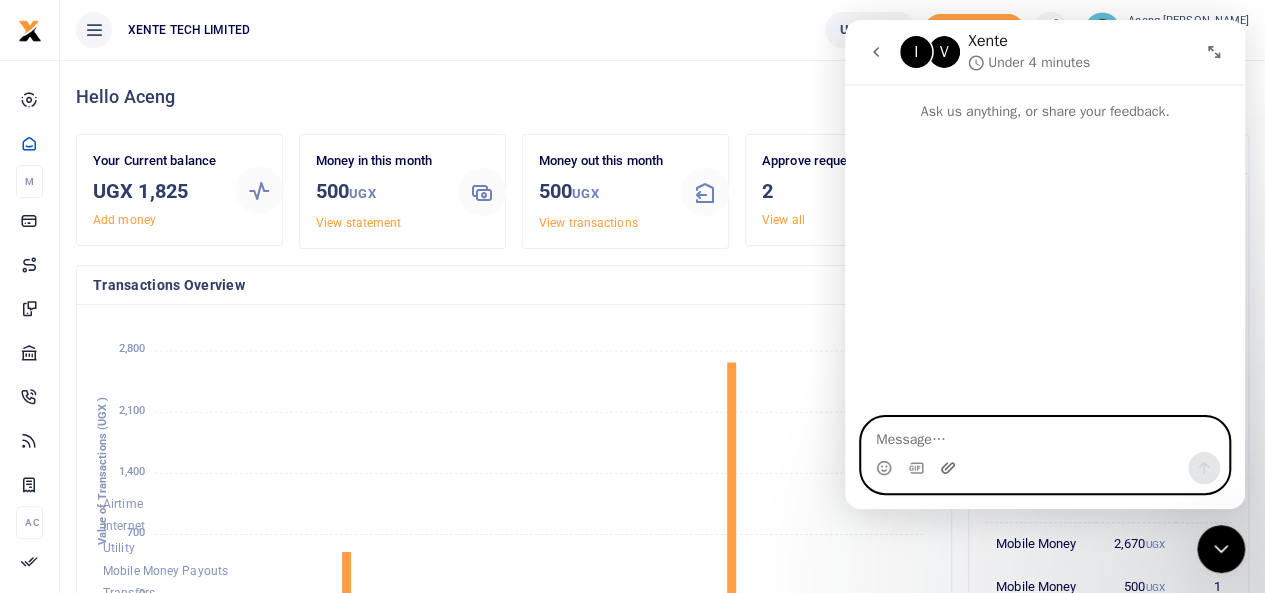 click 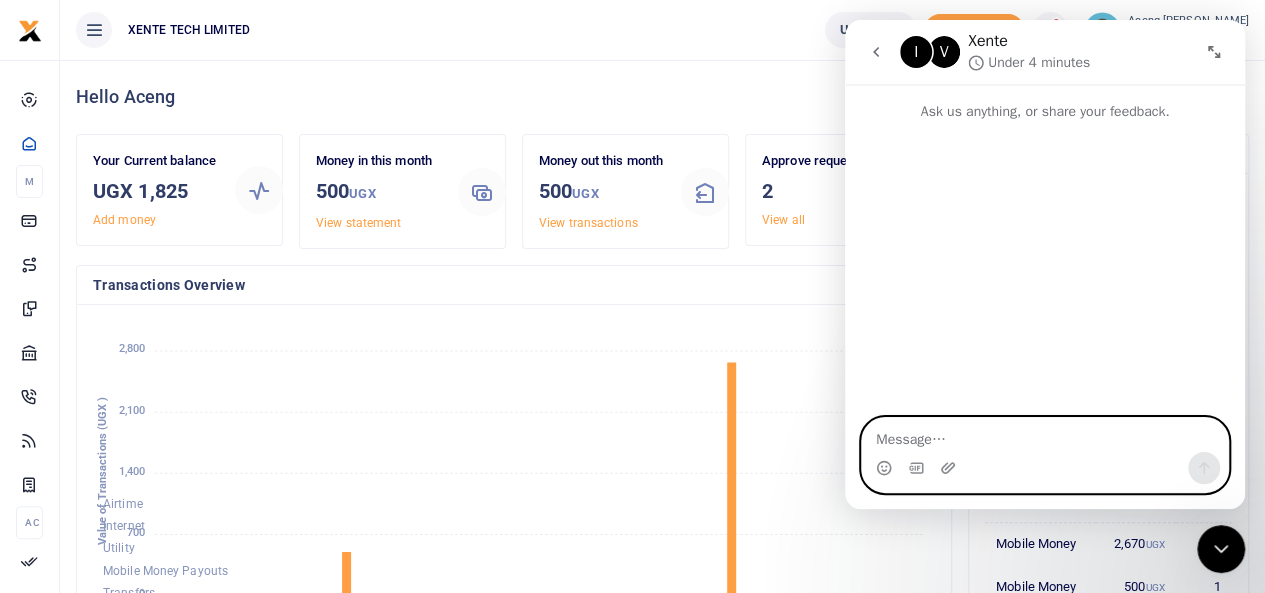 click at bounding box center [1045, 435] 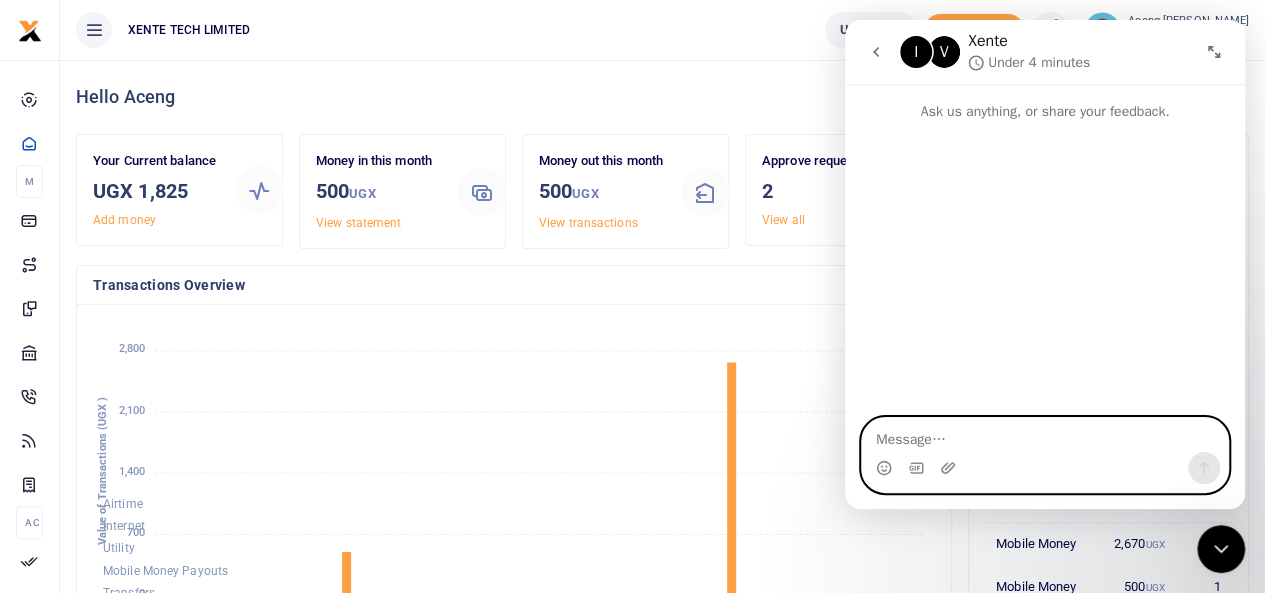 drag, startPoint x: 869, startPoint y: 434, endPoint x: 1087, endPoint y: 438, distance: 218.0367 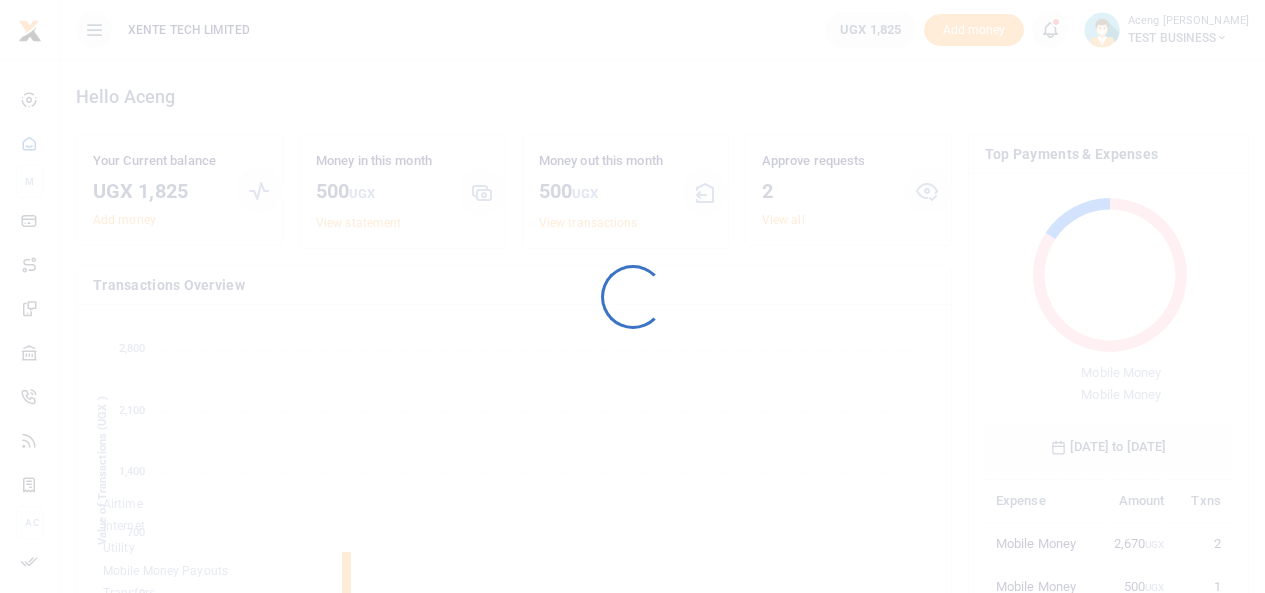 scroll, scrollTop: 0, scrollLeft: 0, axis: both 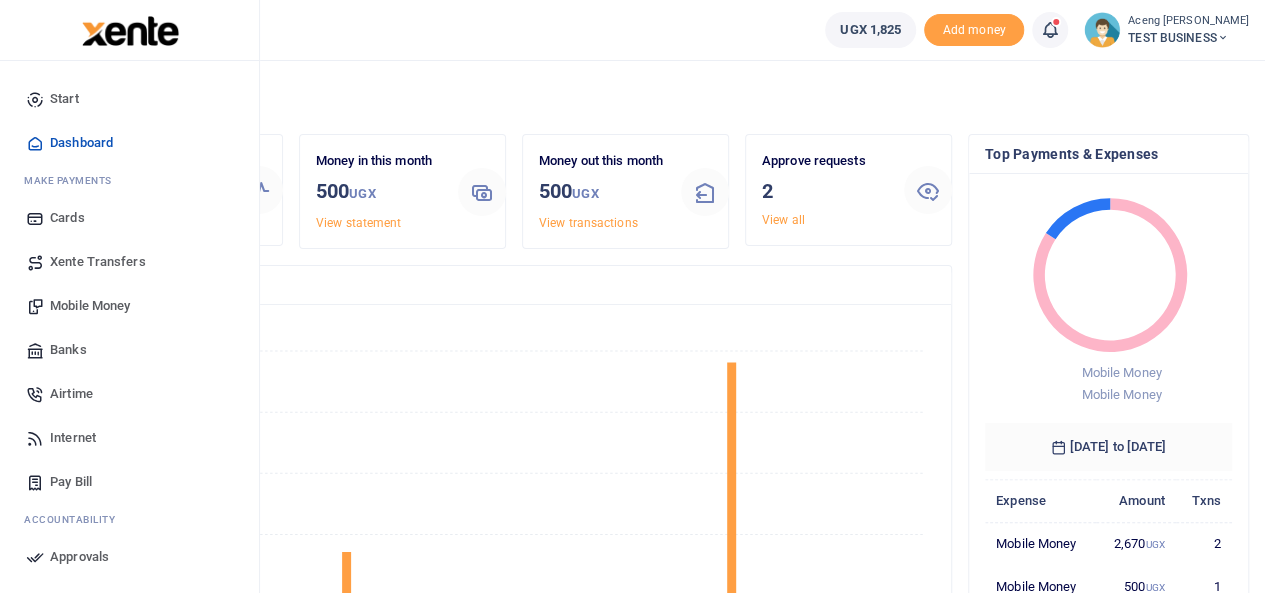 click at bounding box center (130, 31) 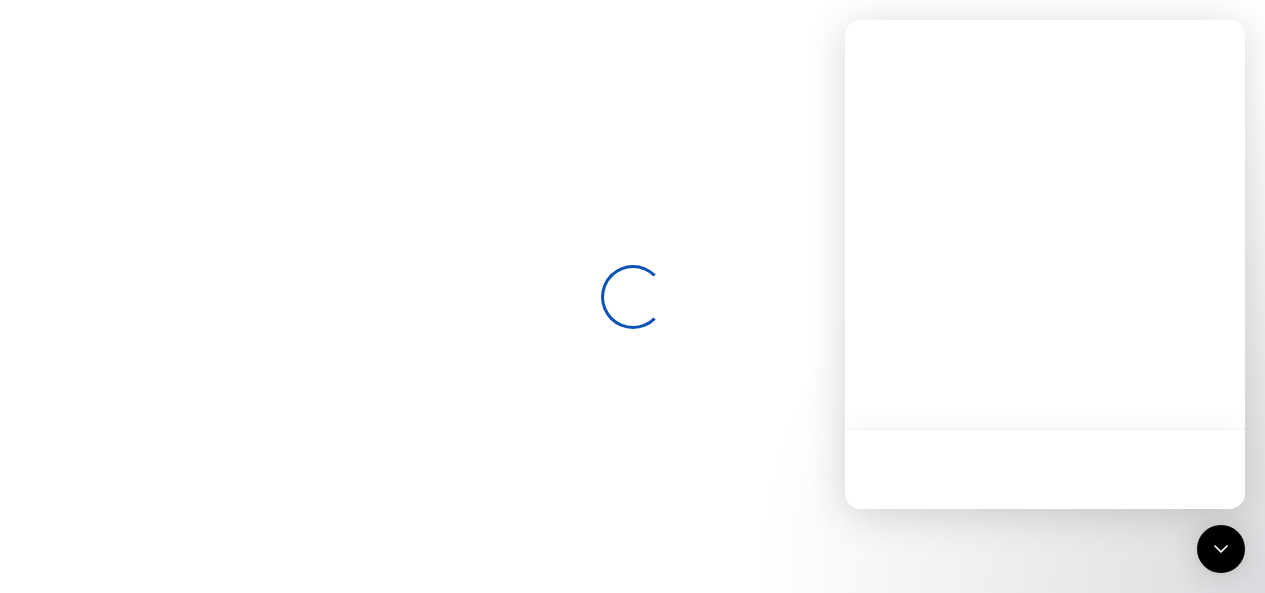 scroll, scrollTop: 0, scrollLeft: 0, axis: both 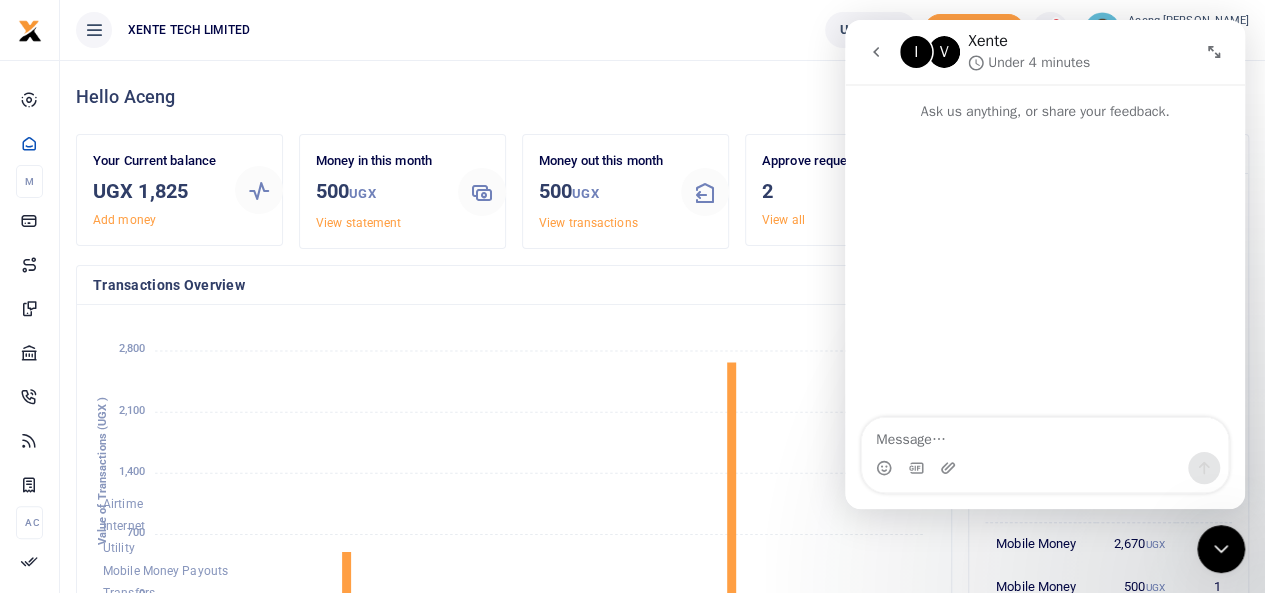 click 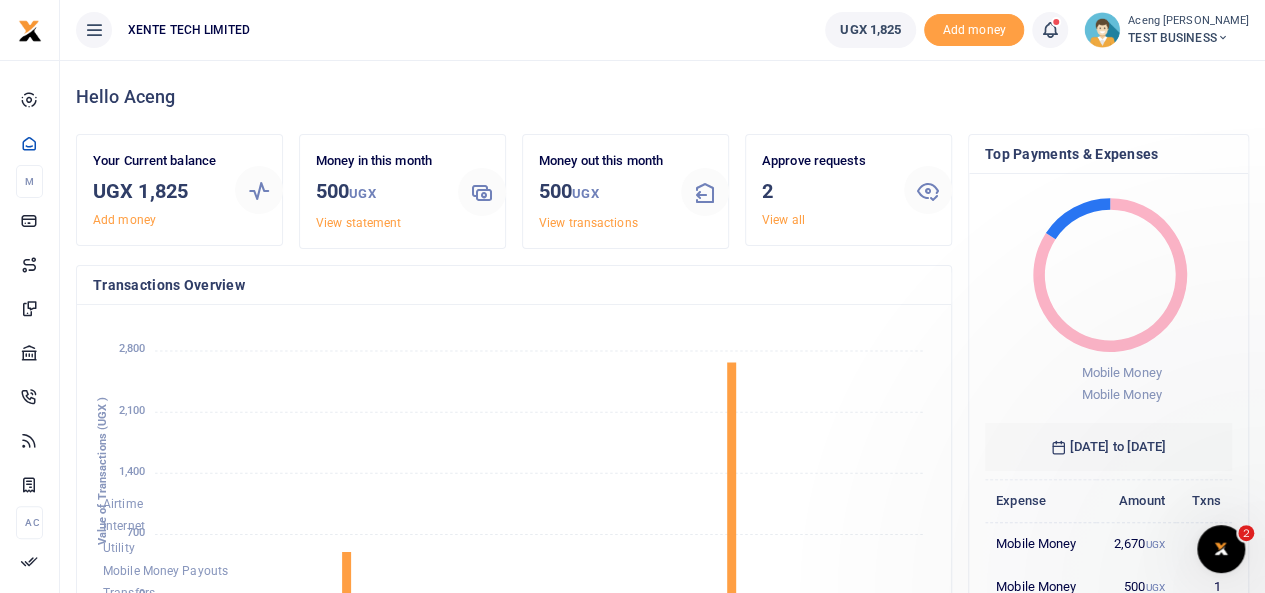 scroll, scrollTop: 0, scrollLeft: 0, axis: both 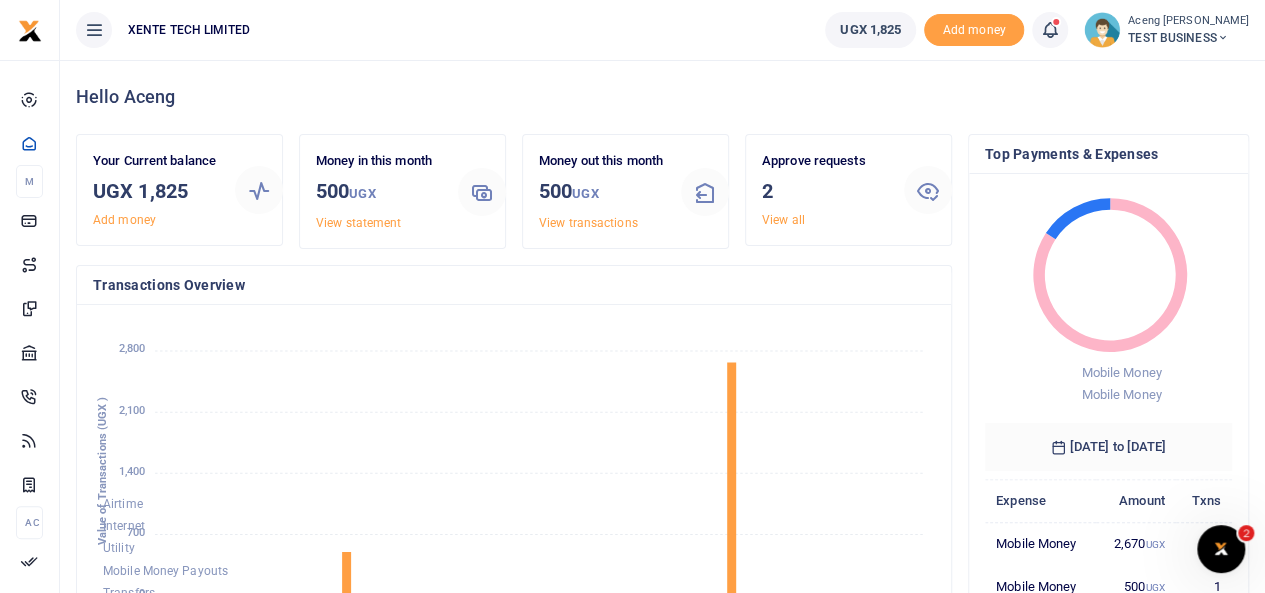 click 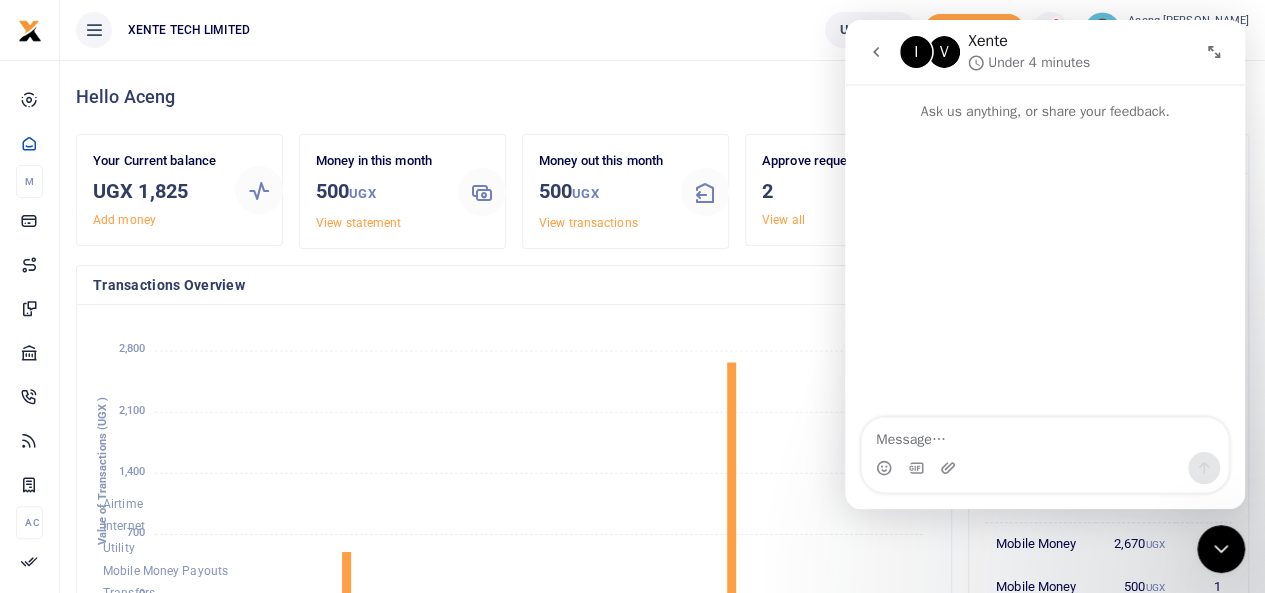 click at bounding box center (1045, 435) 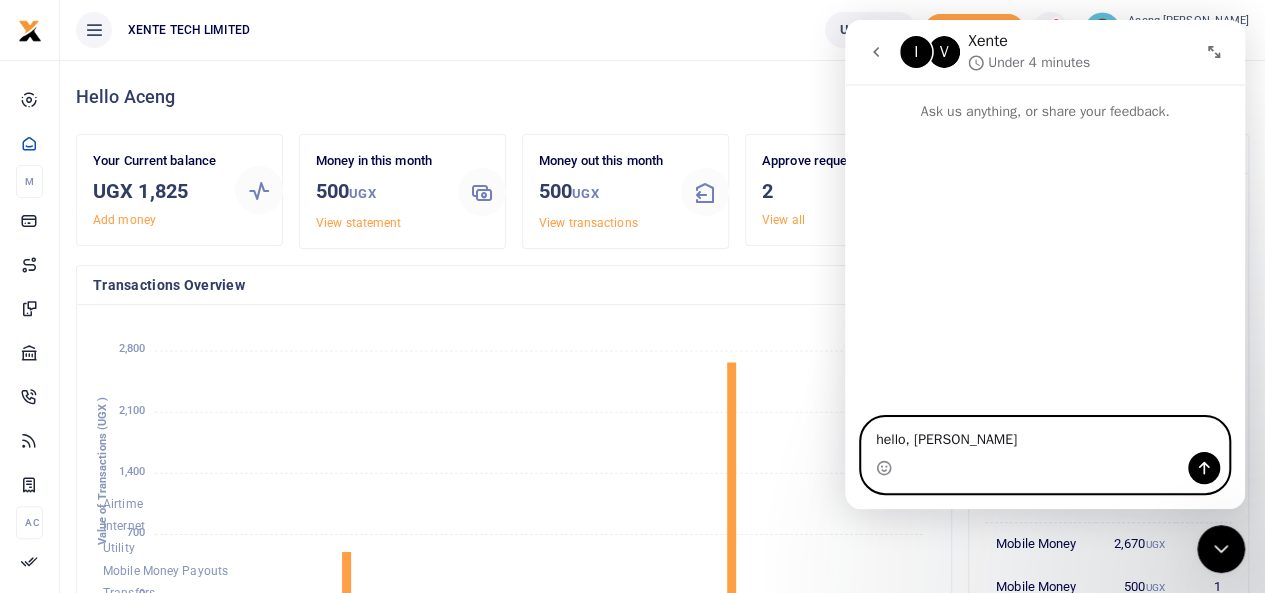 type on "hello, test" 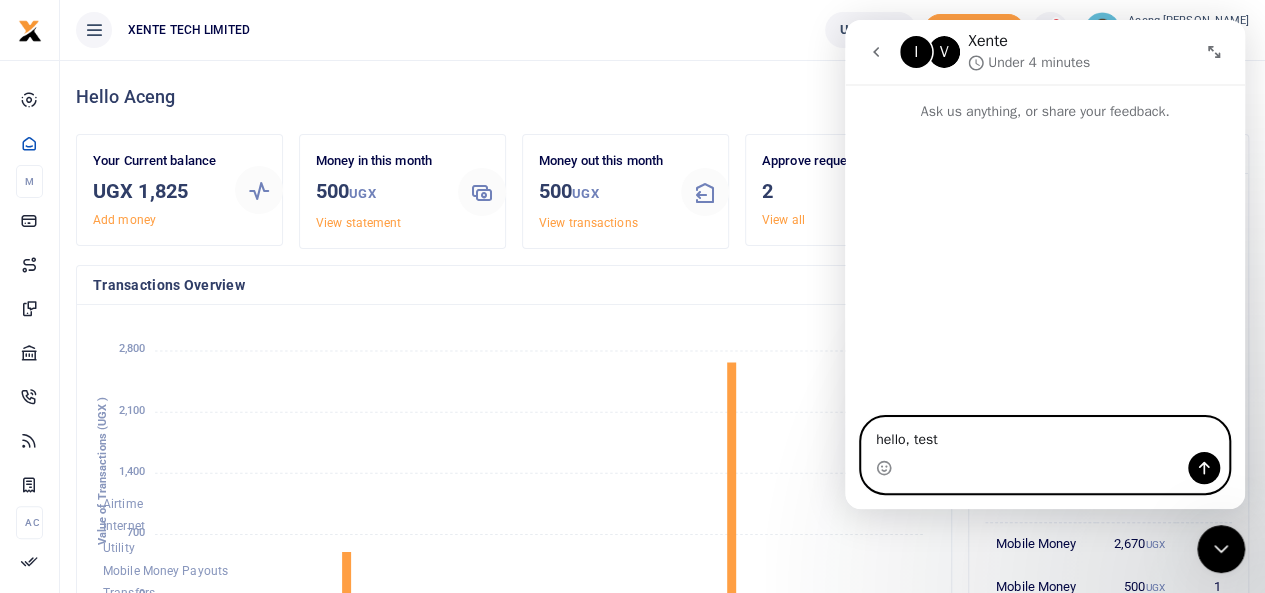 type 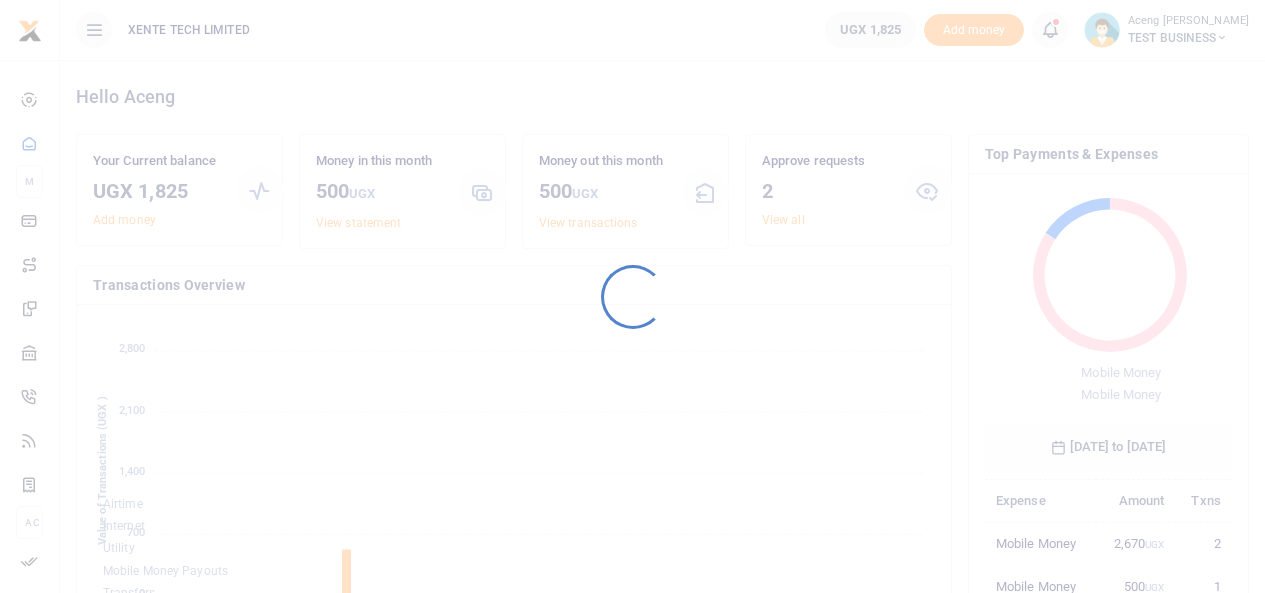 scroll, scrollTop: 0, scrollLeft: 0, axis: both 